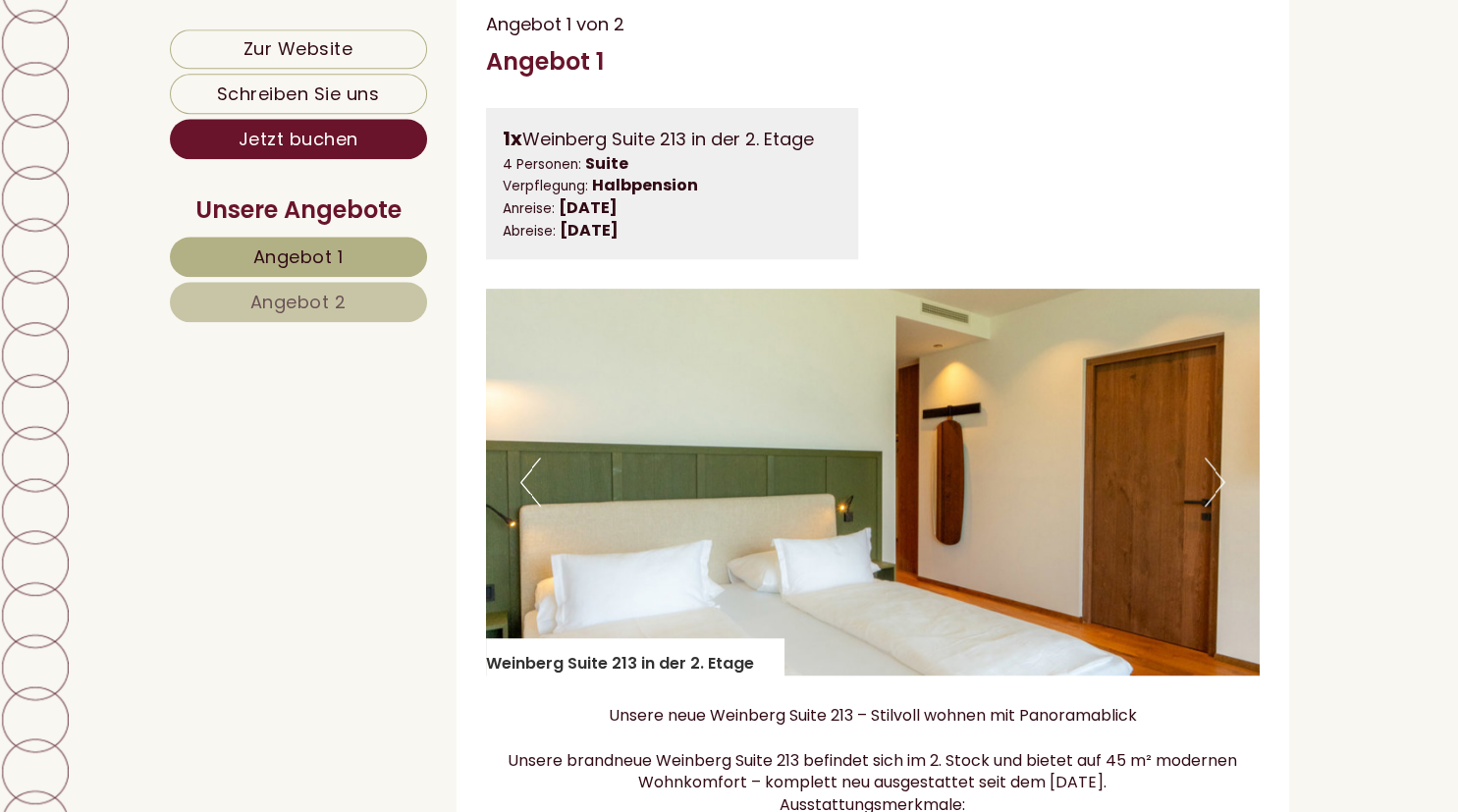 scroll, scrollTop: 1367, scrollLeft: 0, axis: vertical 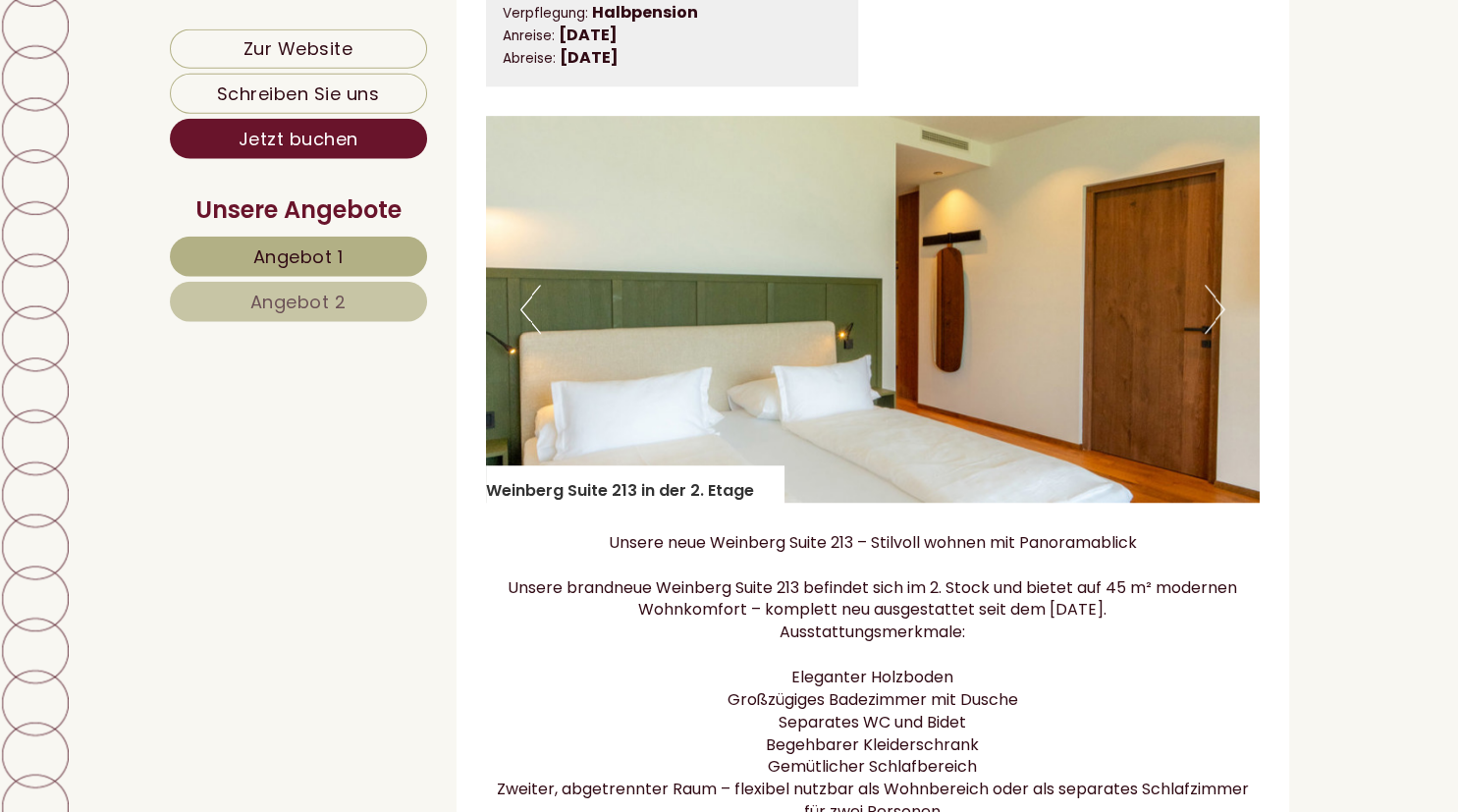 click on "Next" at bounding box center (1215, 310) 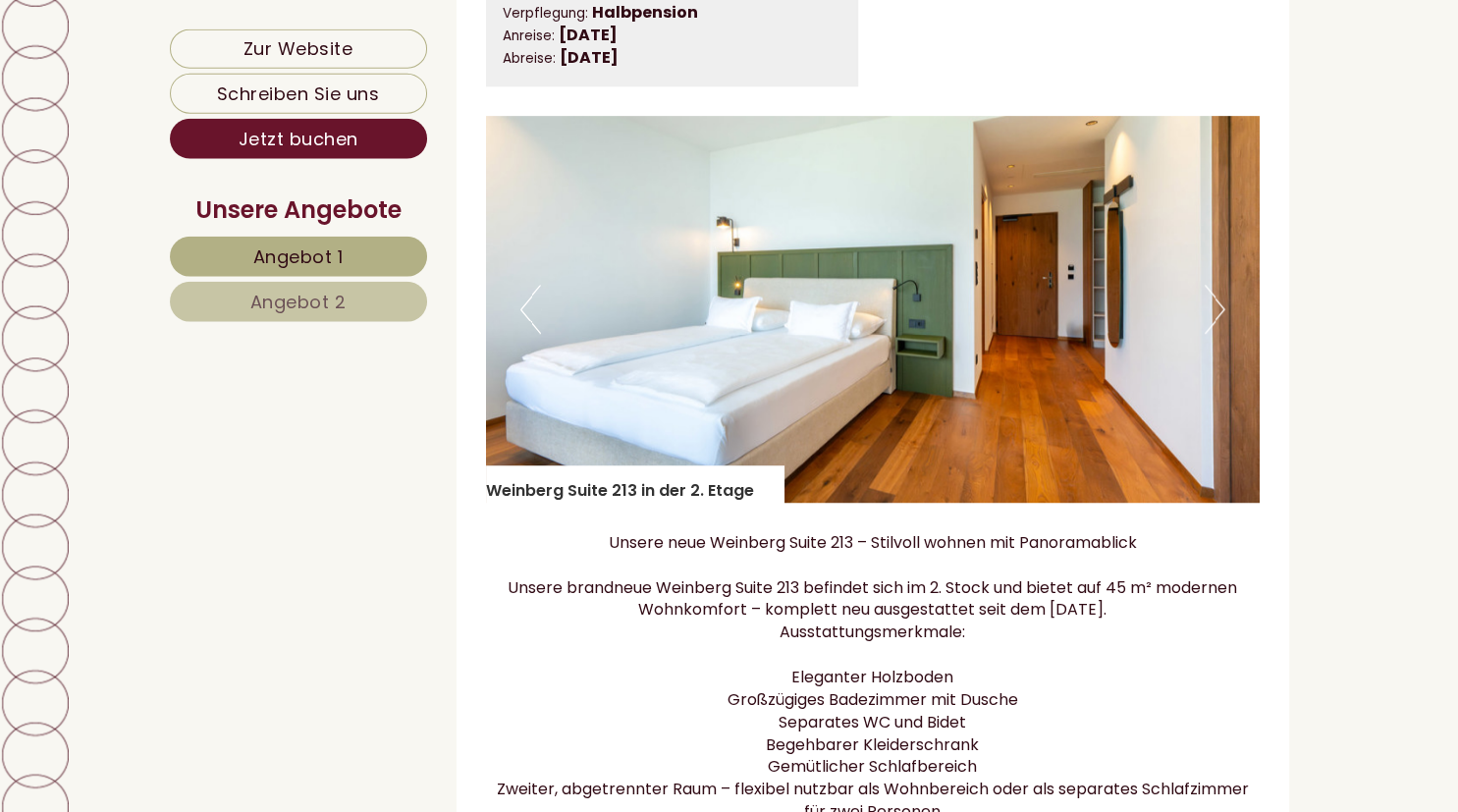 click on "Next" at bounding box center [1215, 310] 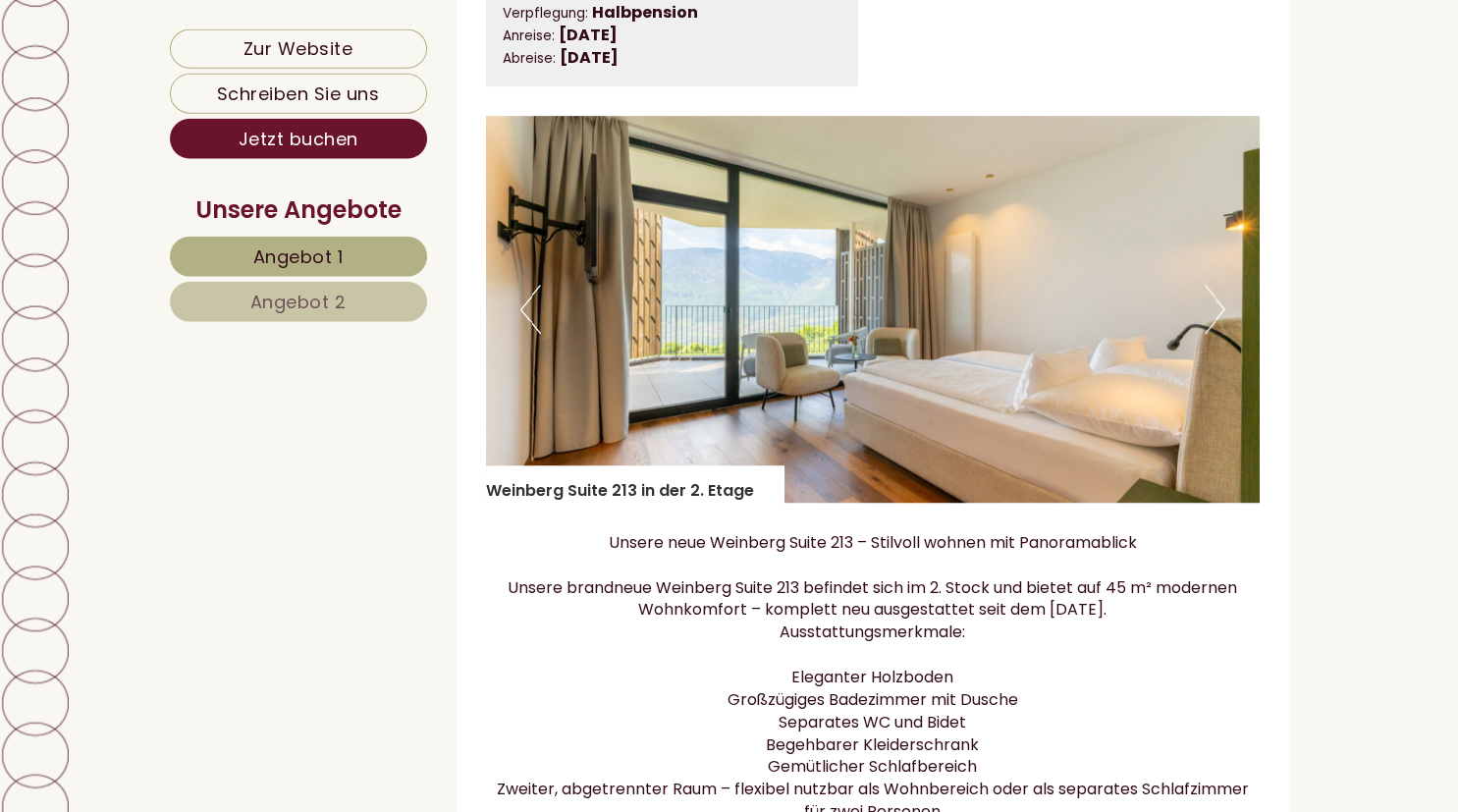 click on "Next" at bounding box center (1215, 310) 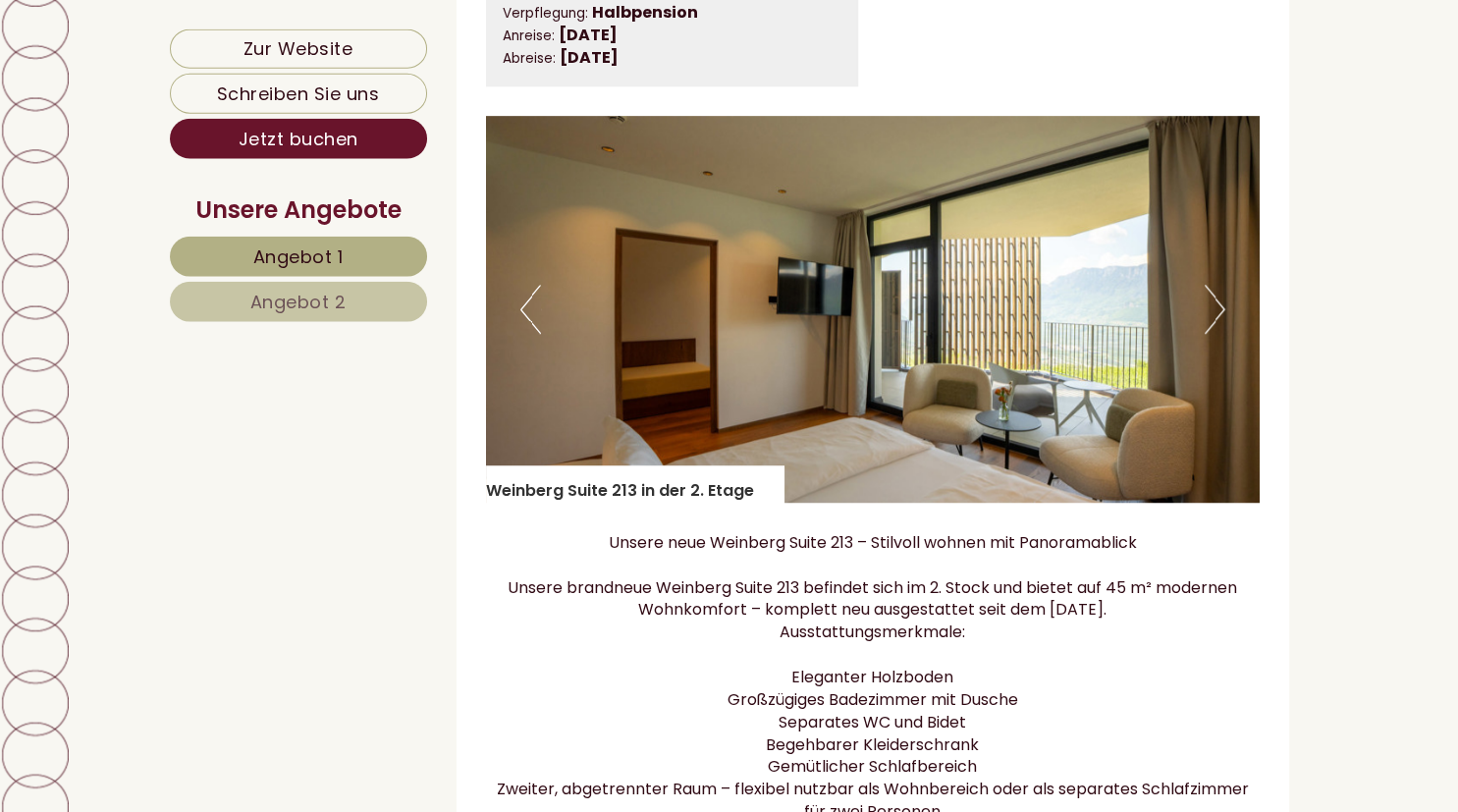 click on "Next" at bounding box center (1215, 310) 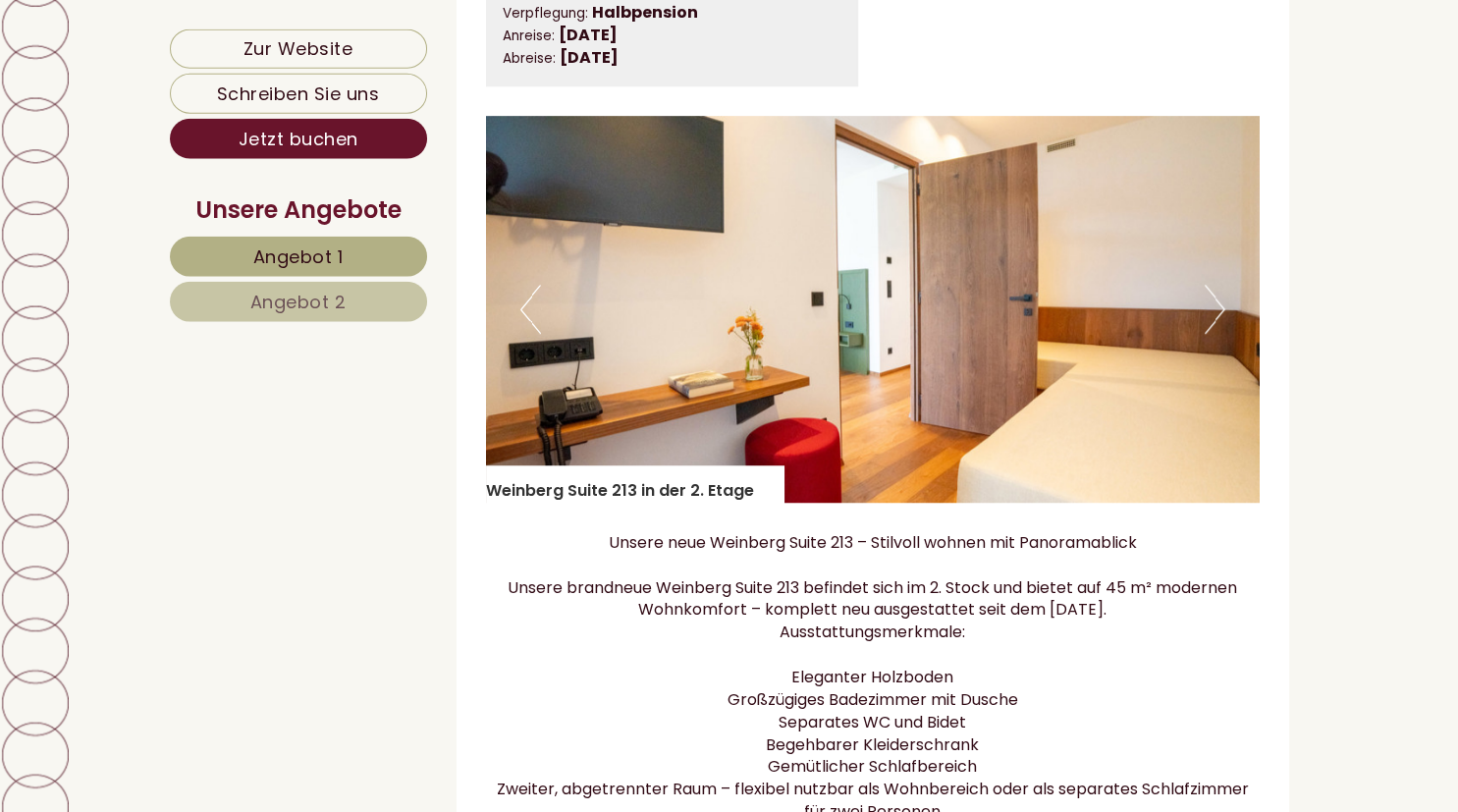 click on "Next" at bounding box center [1215, 310] 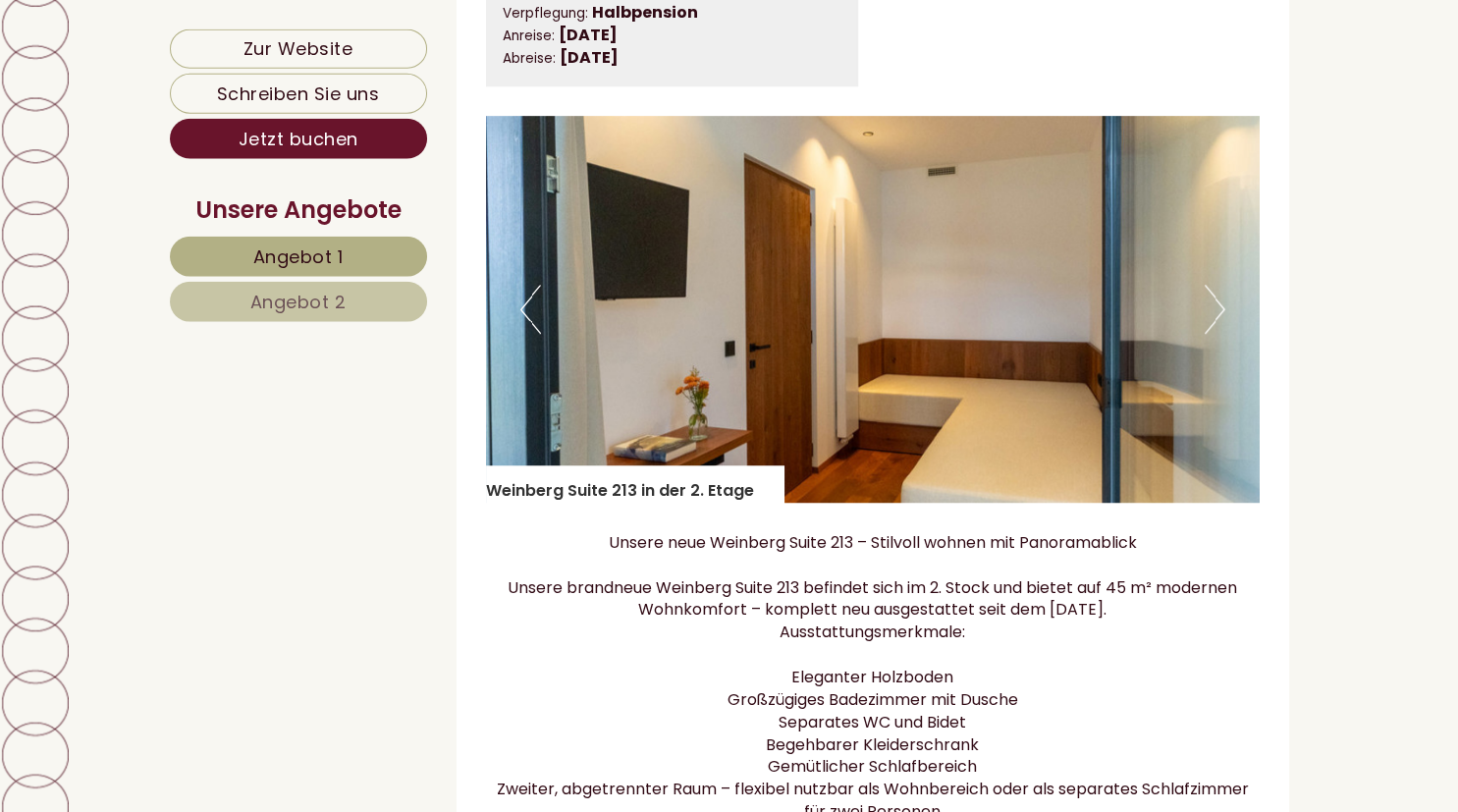 click on "Next" at bounding box center (1215, 310) 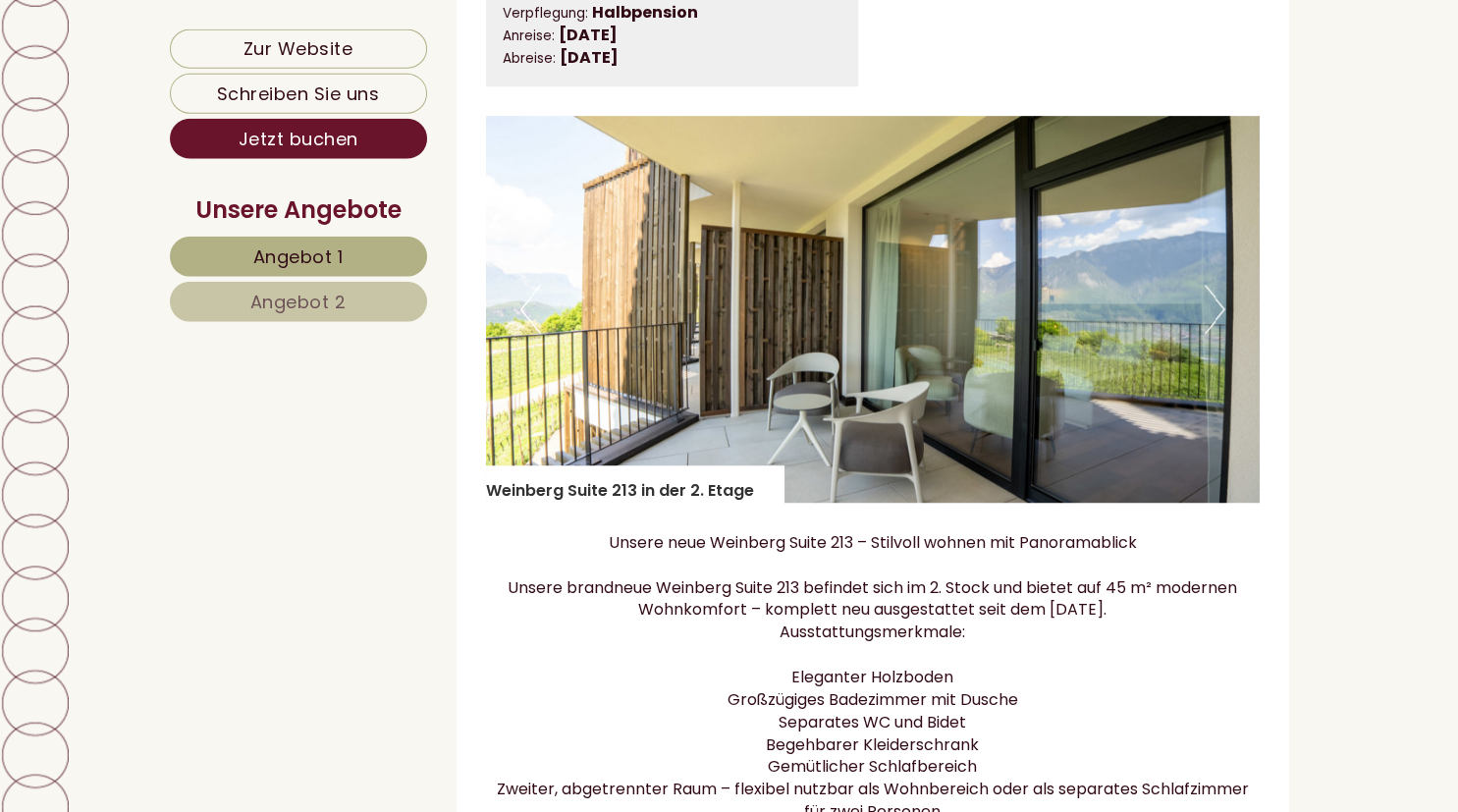 click on "Next" at bounding box center [1215, 310] 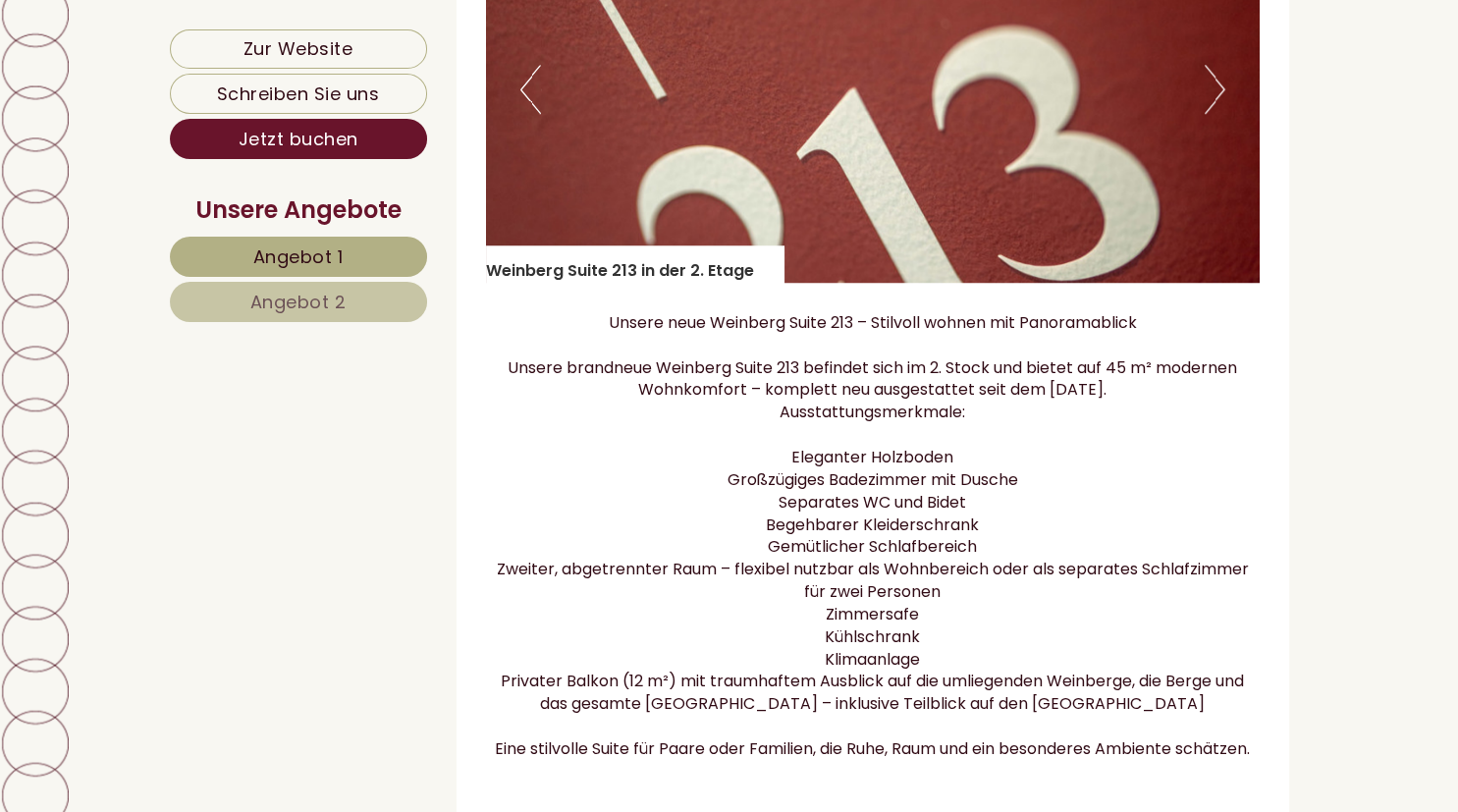 scroll, scrollTop: 1575, scrollLeft: 0, axis: vertical 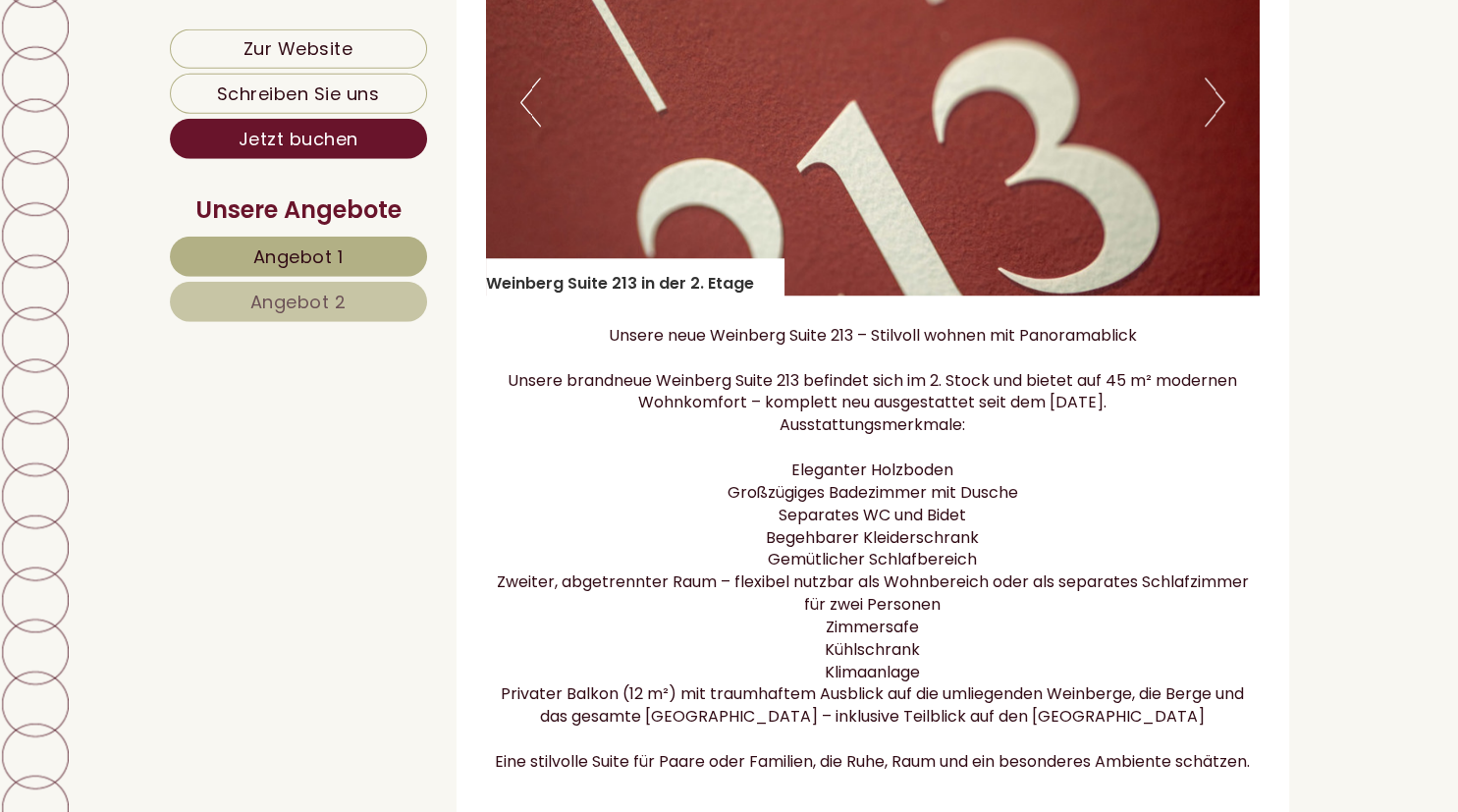 click on "Next" at bounding box center (1215, 102) 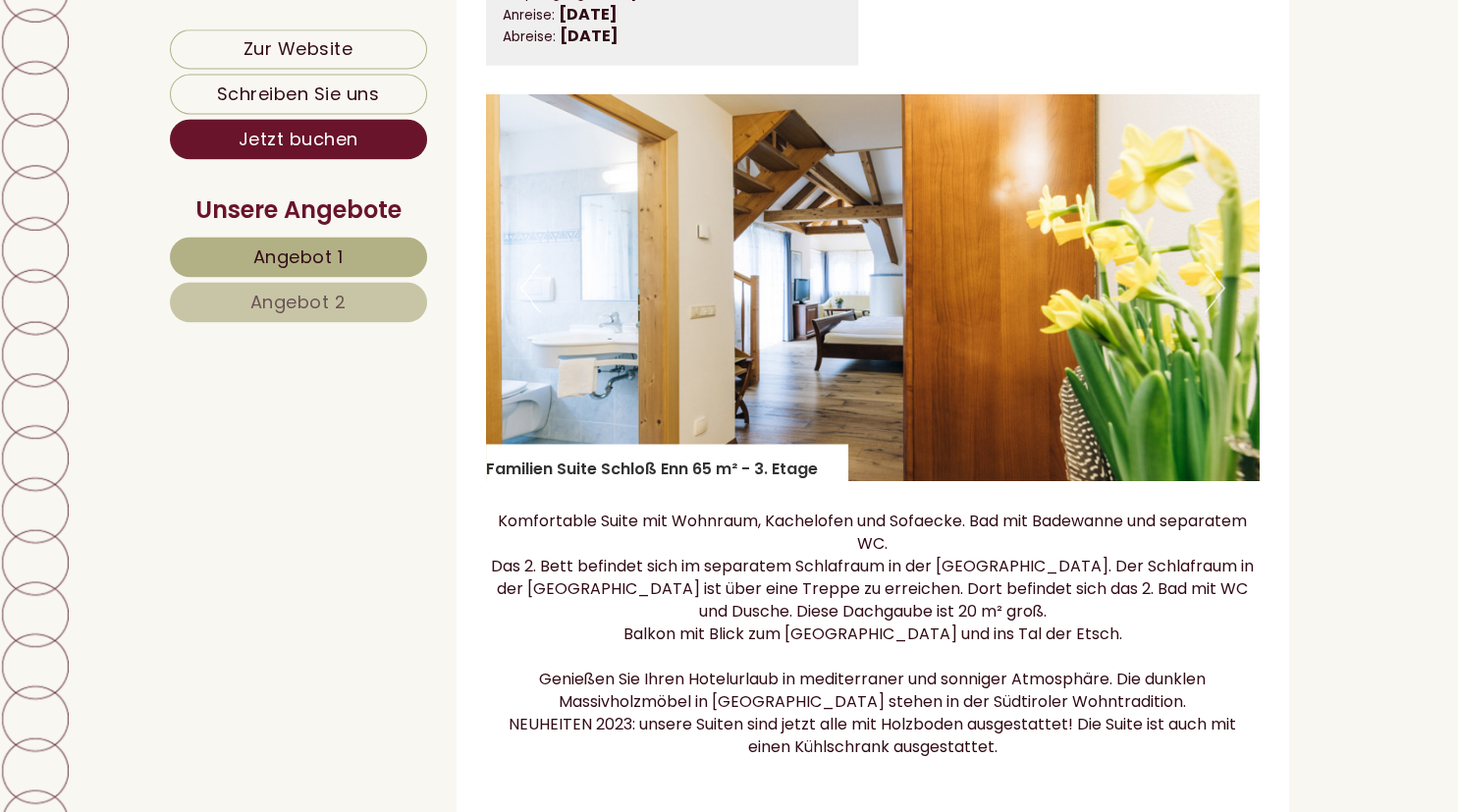 scroll, scrollTop: 3036, scrollLeft: 0, axis: vertical 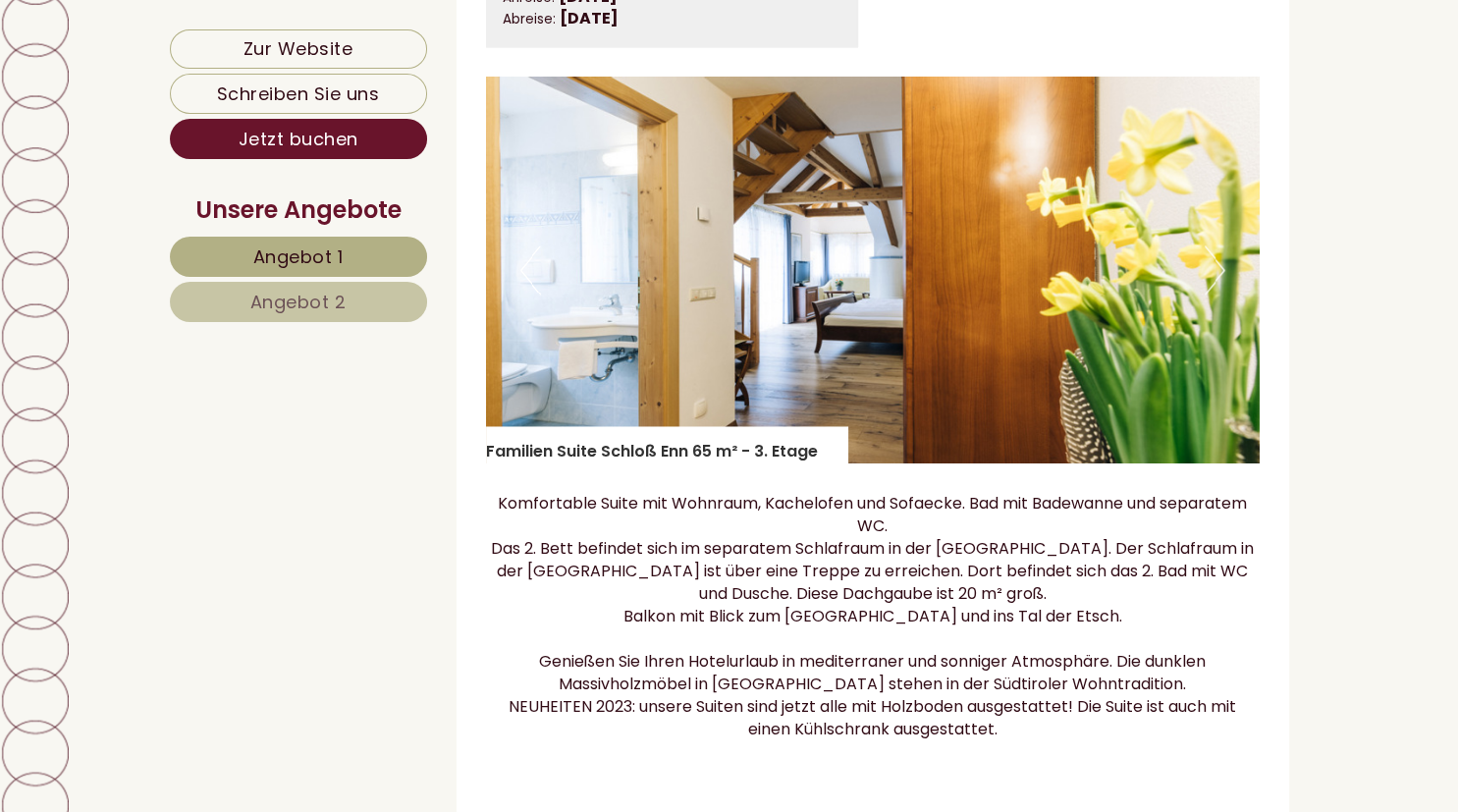 click on "Next" at bounding box center (1215, 270) 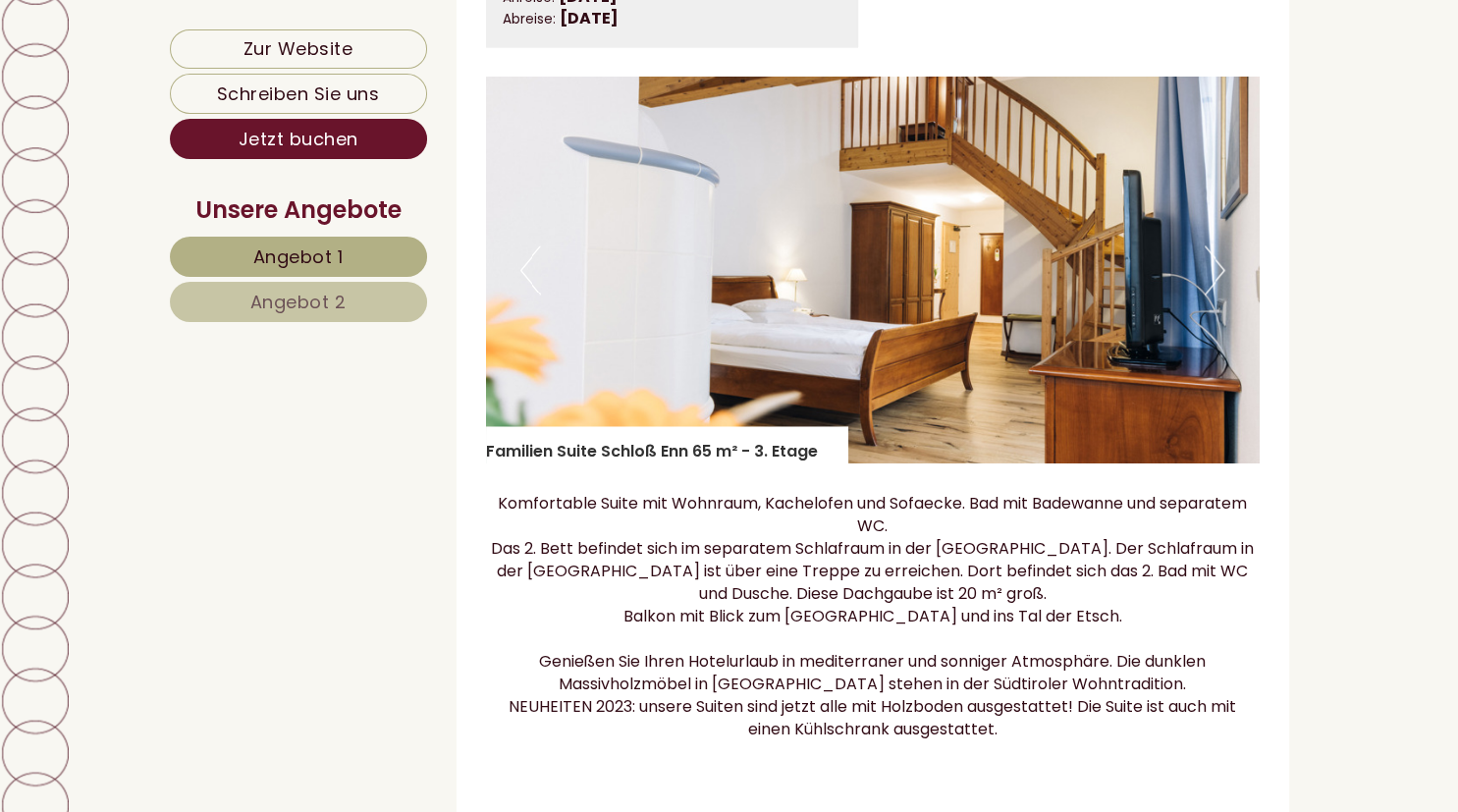 click on "Next" at bounding box center [1215, 270] 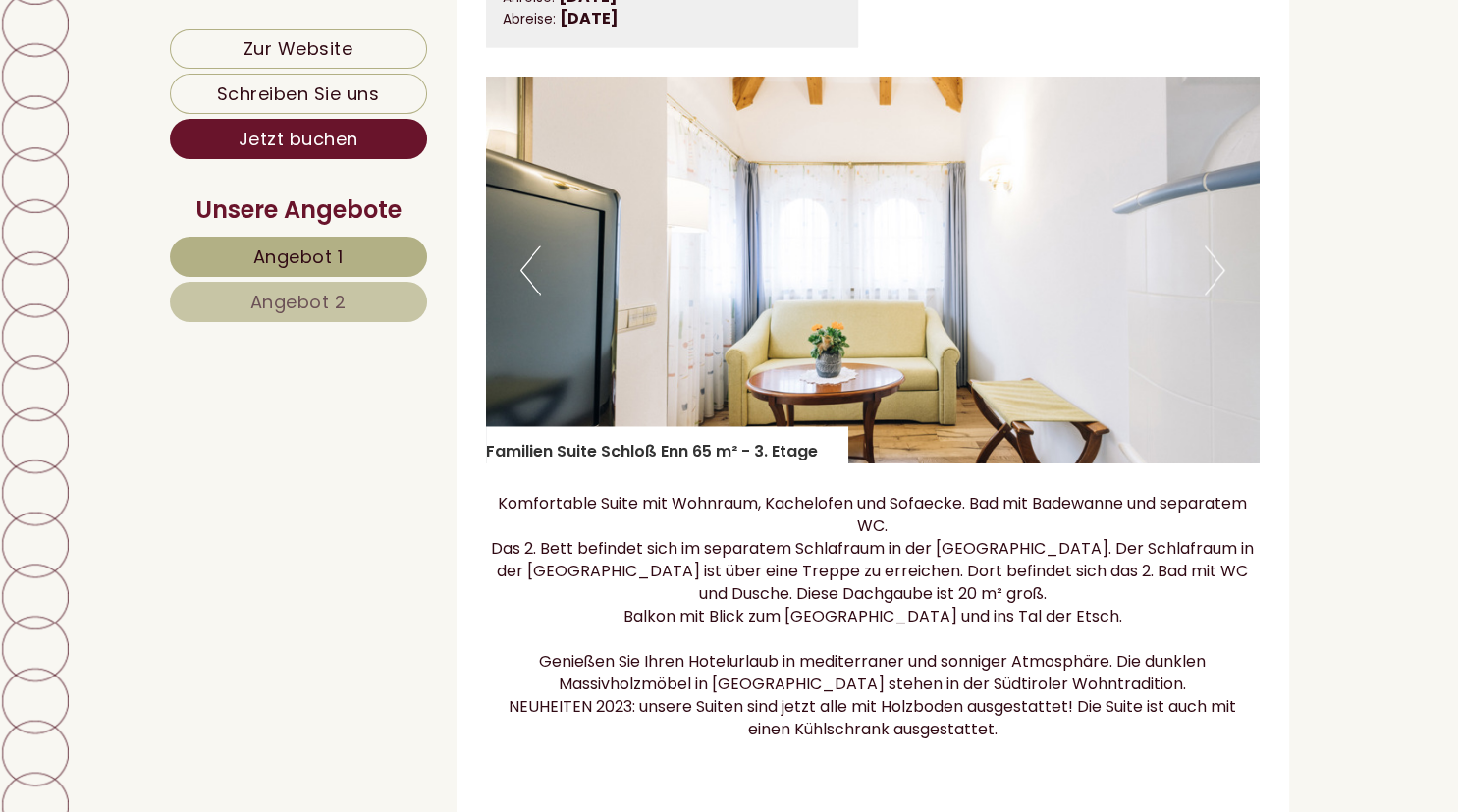 click on "Next" at bounding box center [1215, 270] 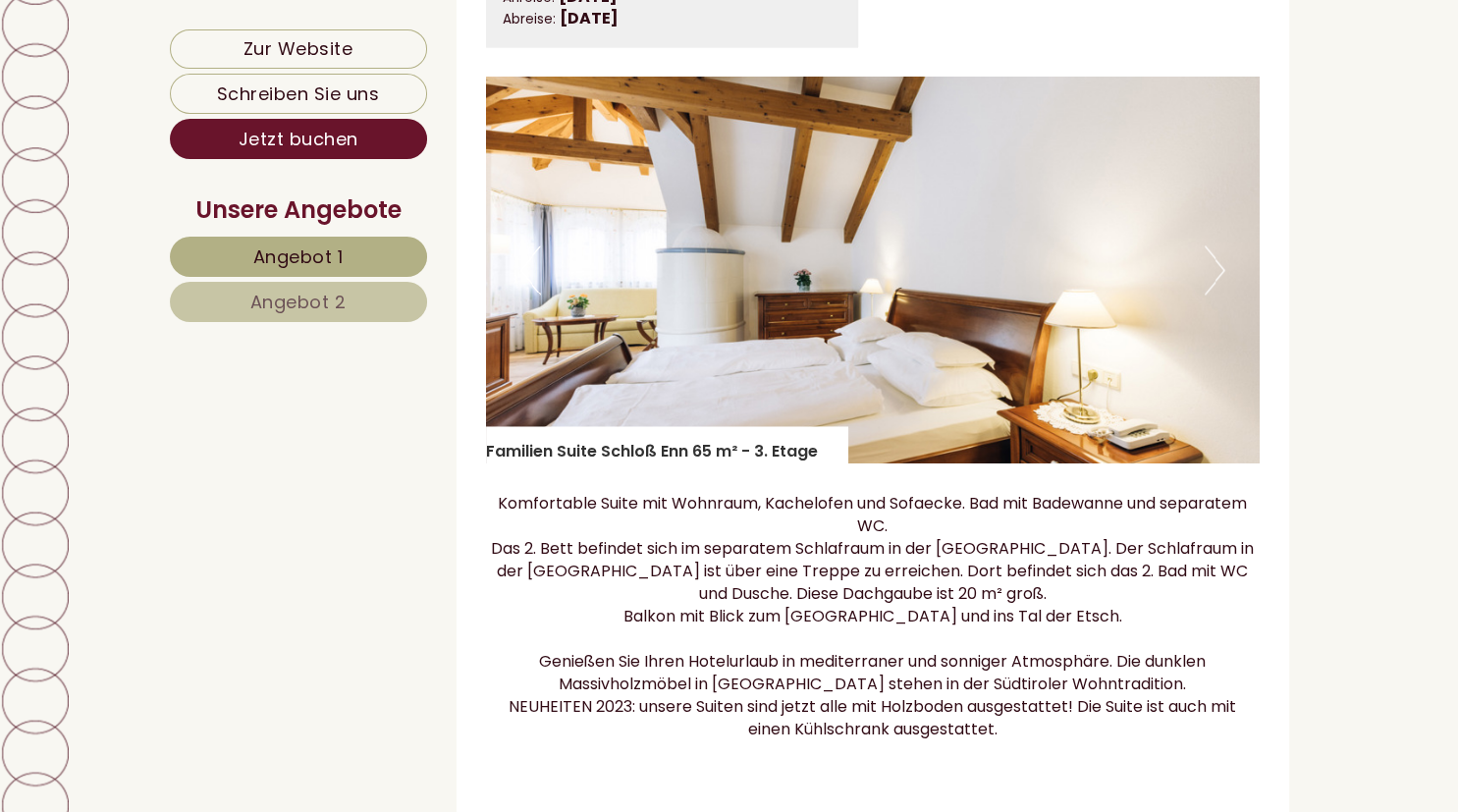 click on "Next" at bounding box center (1215, 270) 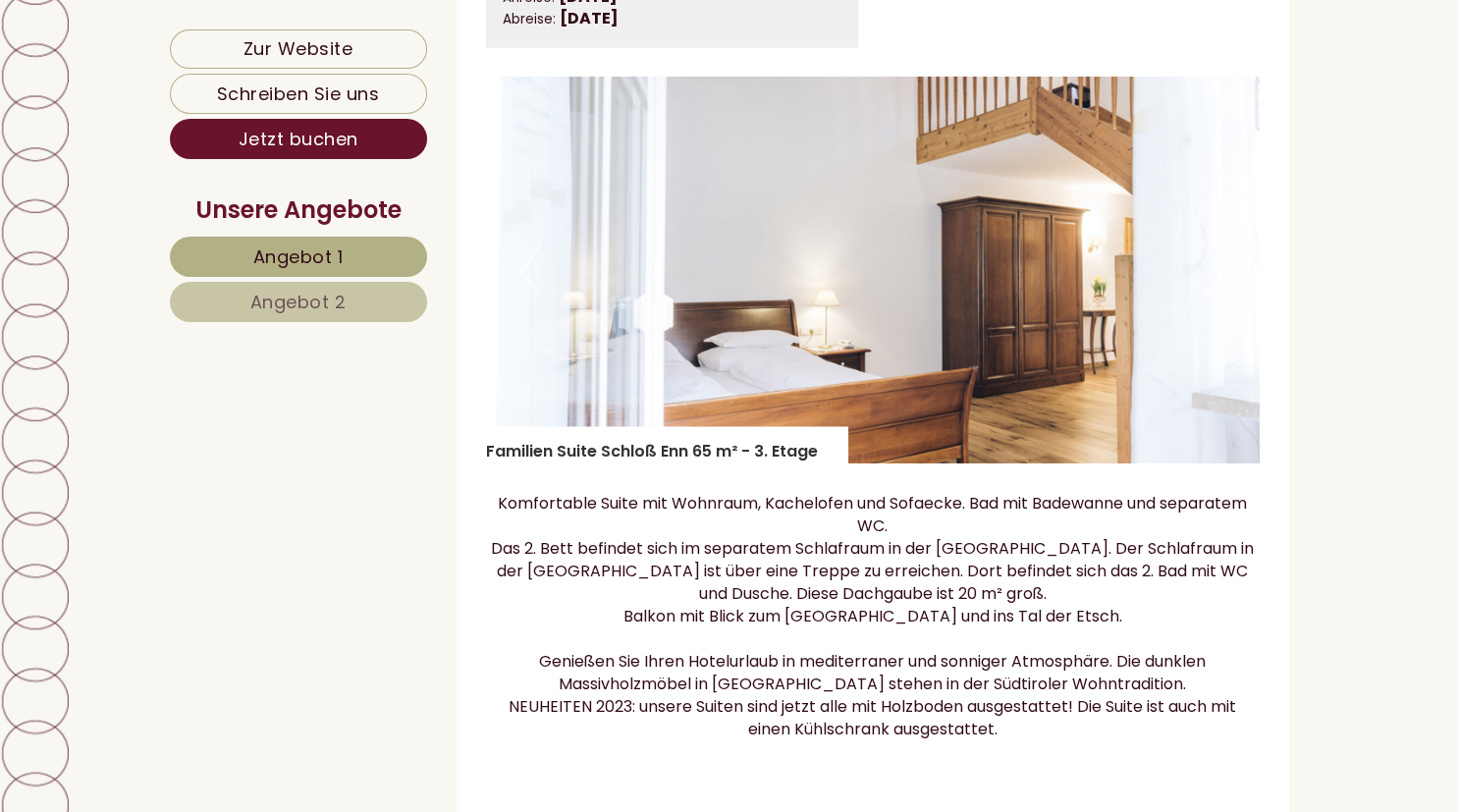 click on "Next" at bounding box center [1215, 270] 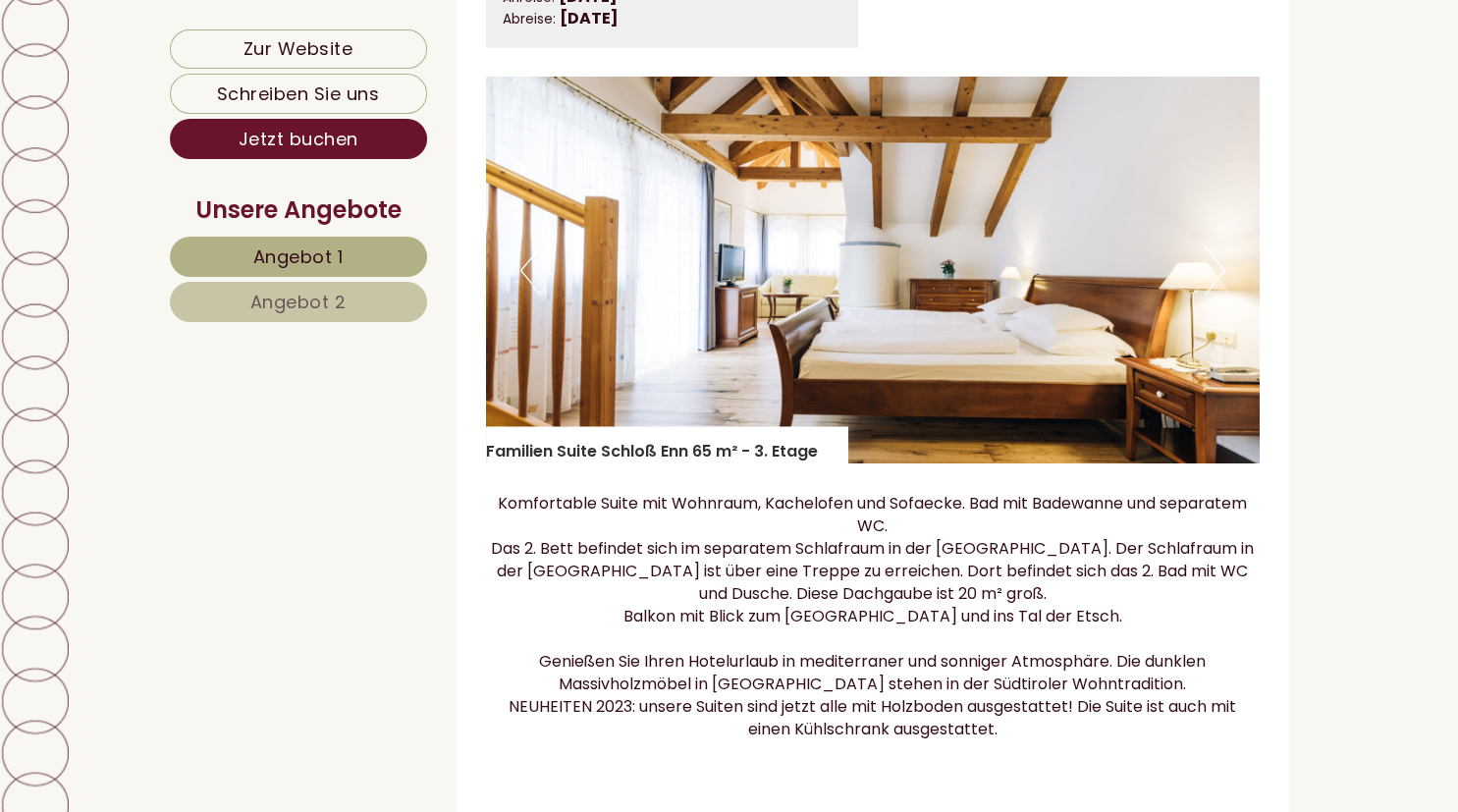click on "Next" at bounding box center [1215, 270] 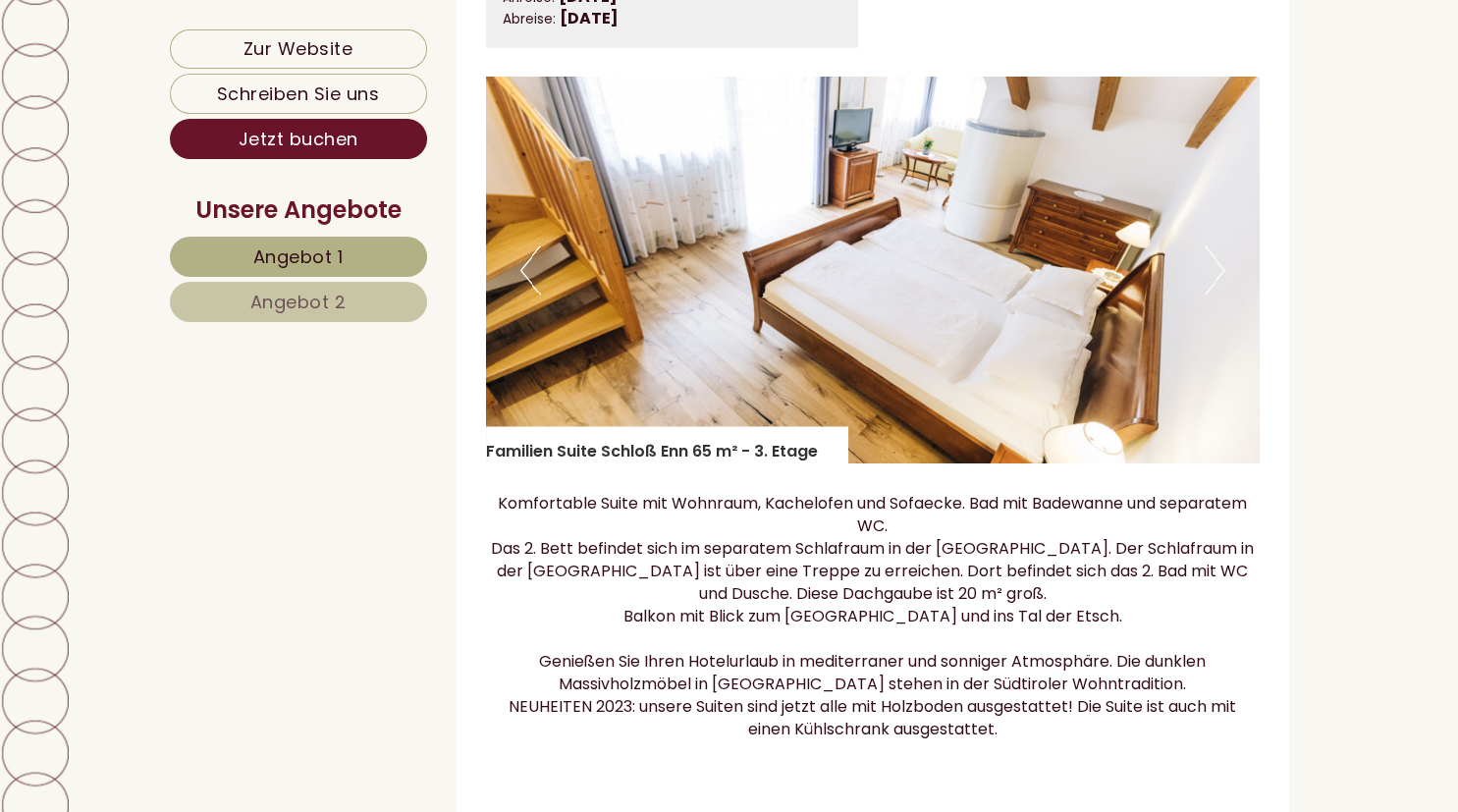 click on "Next" at bounding box center [1215, 270] 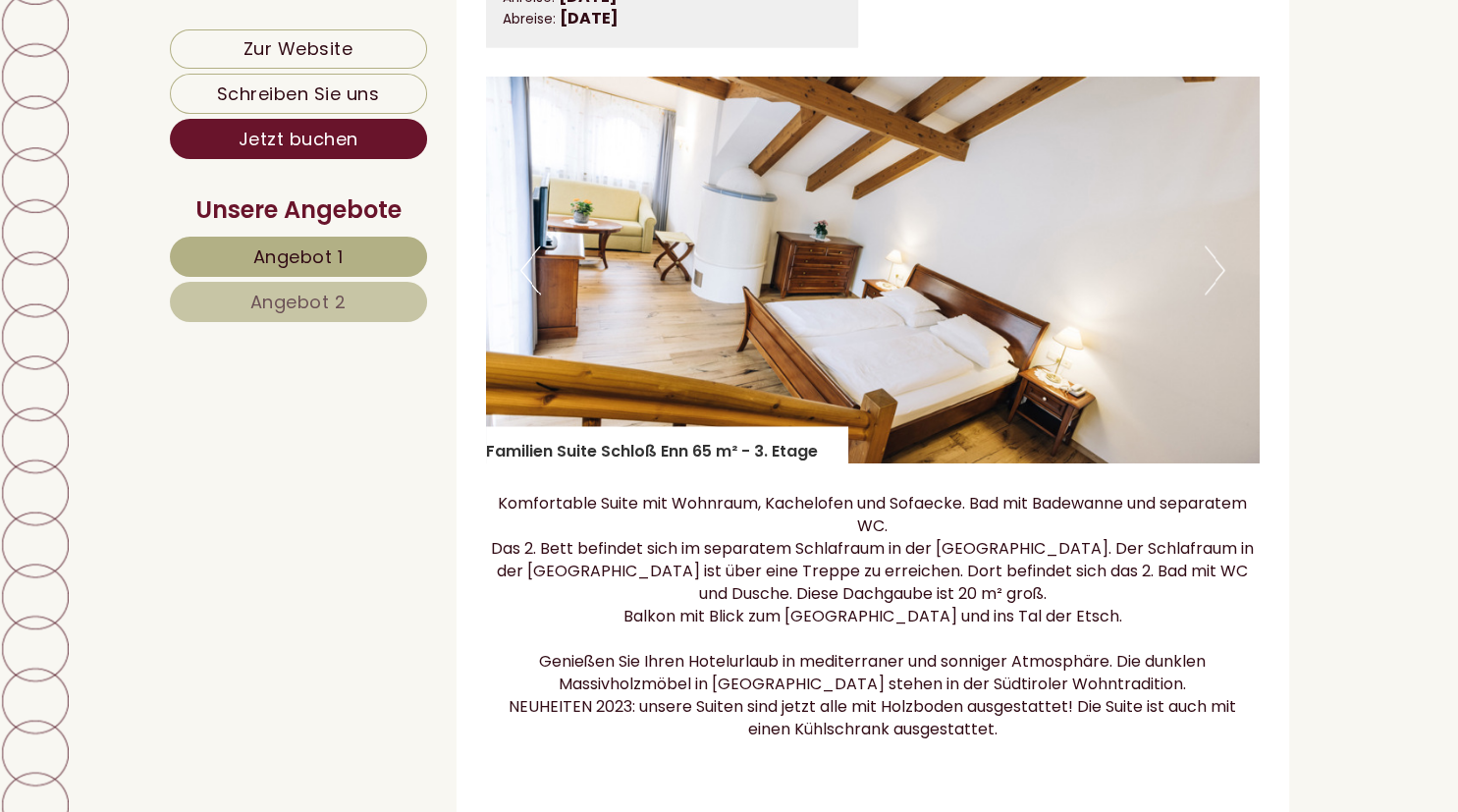 click on "Next" at bounding box center (1215, 270) 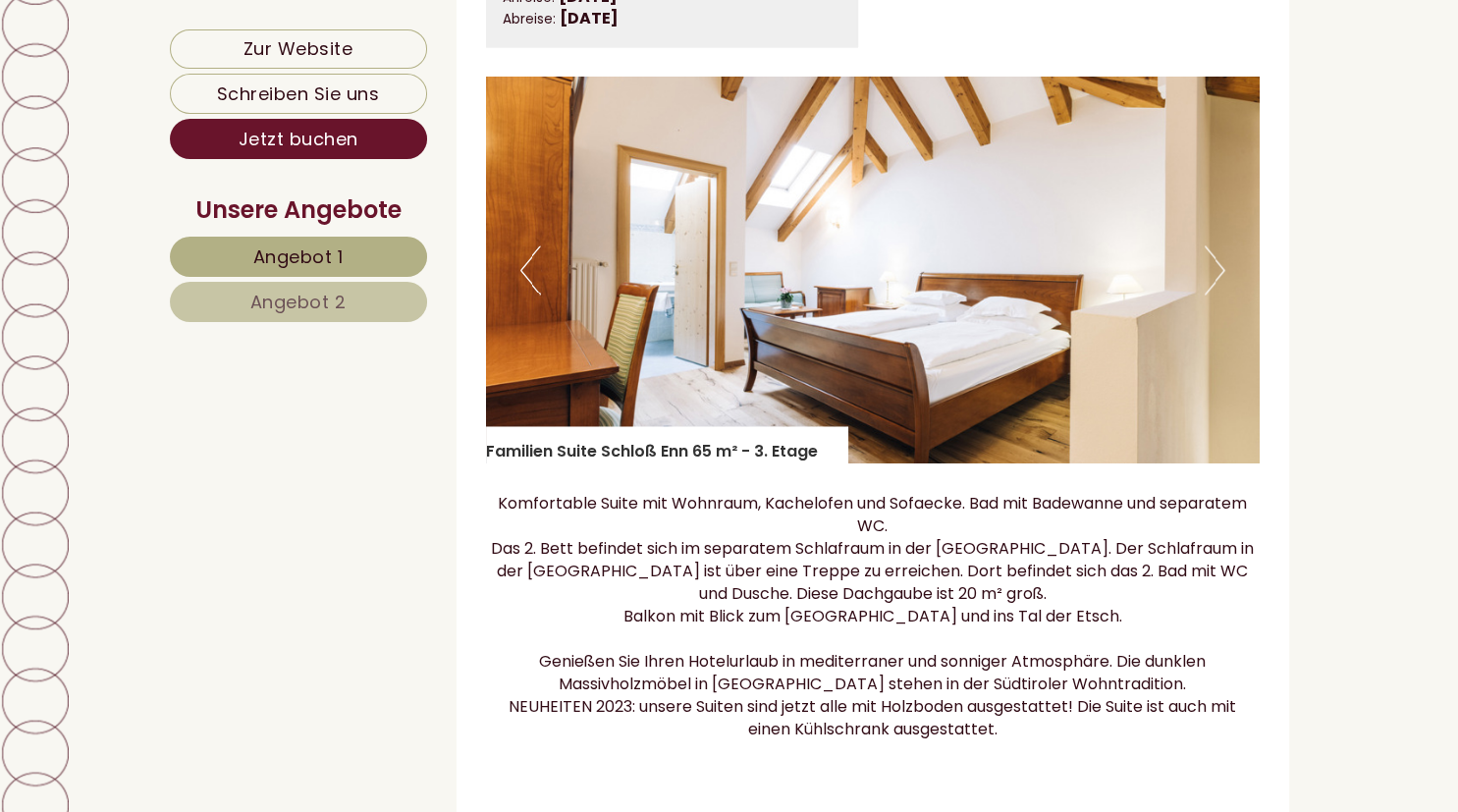 click on "Next" at bounding box center [1215, 270] 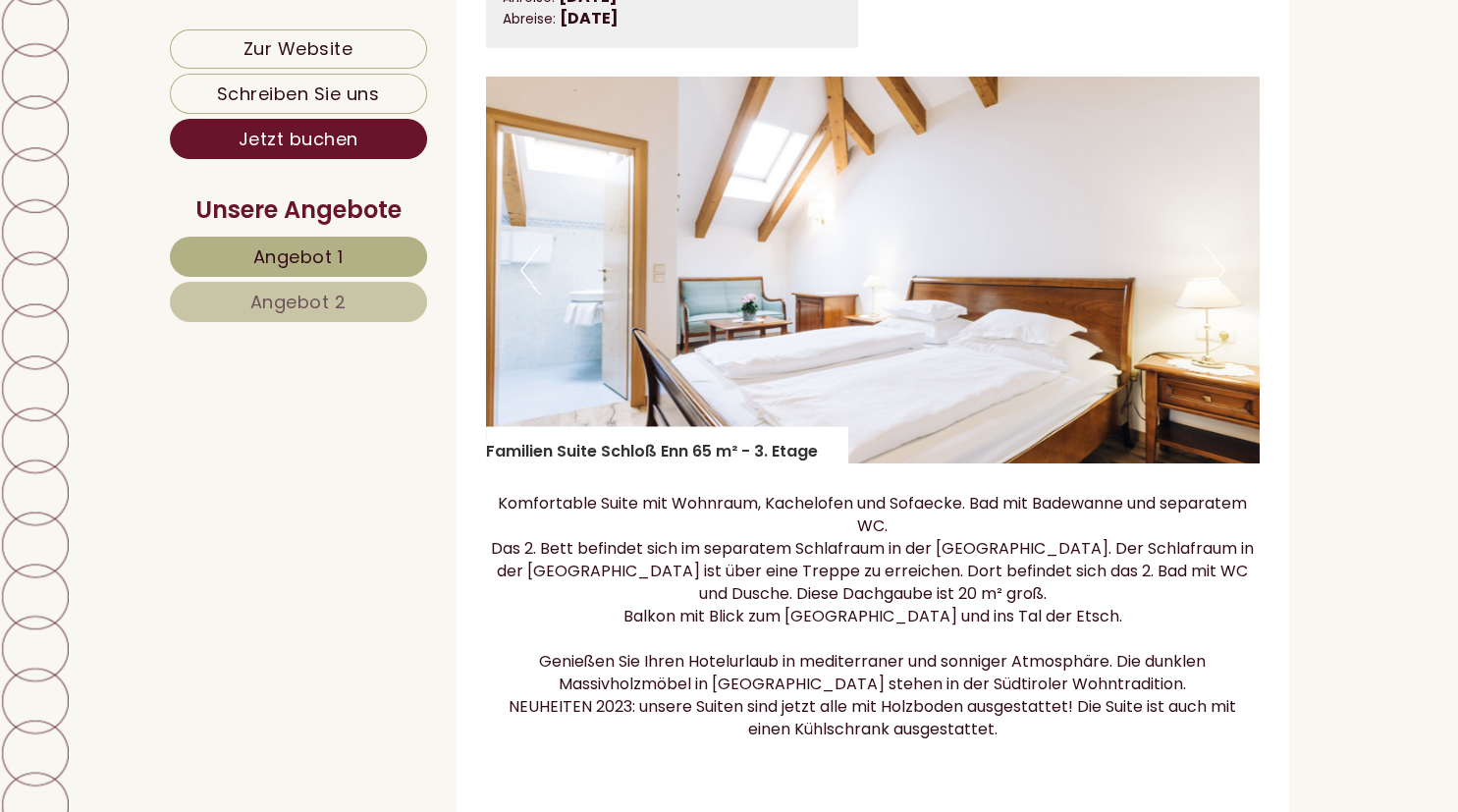 click on "Next" at bounding box center (1215, 270) 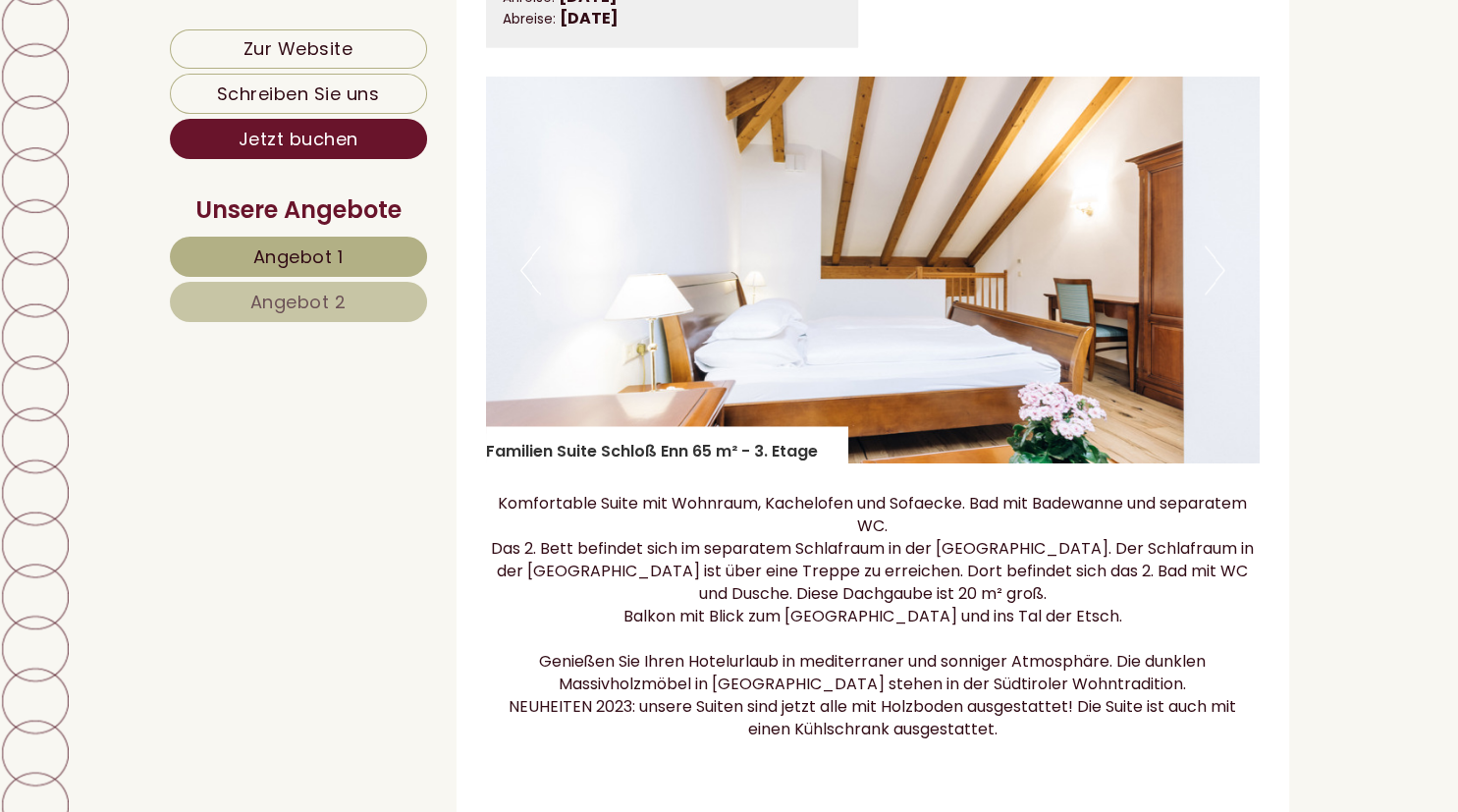 click on "Next" at bounding box center (1215, 270) 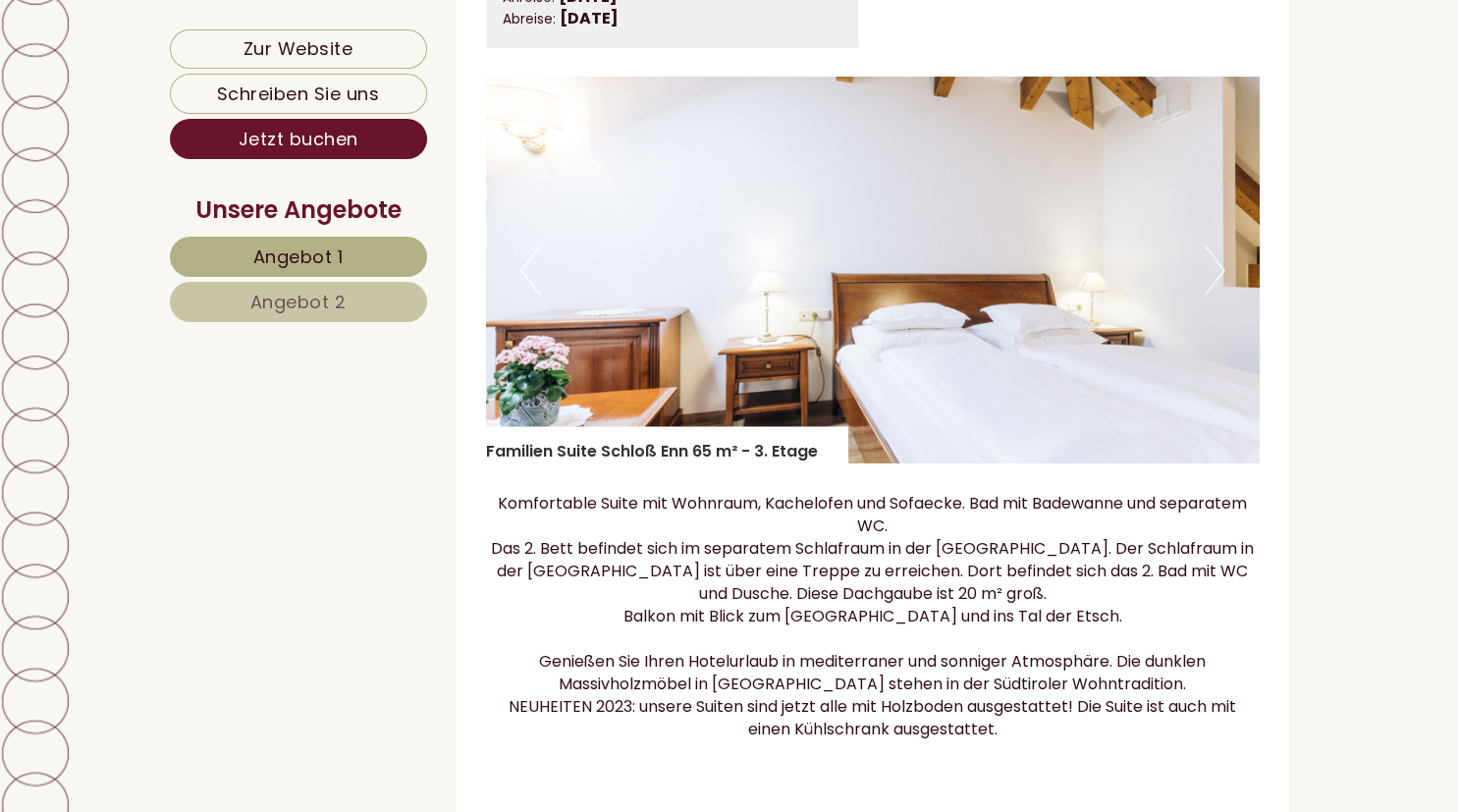 click on "Next" at bounding box center (1215, 270) 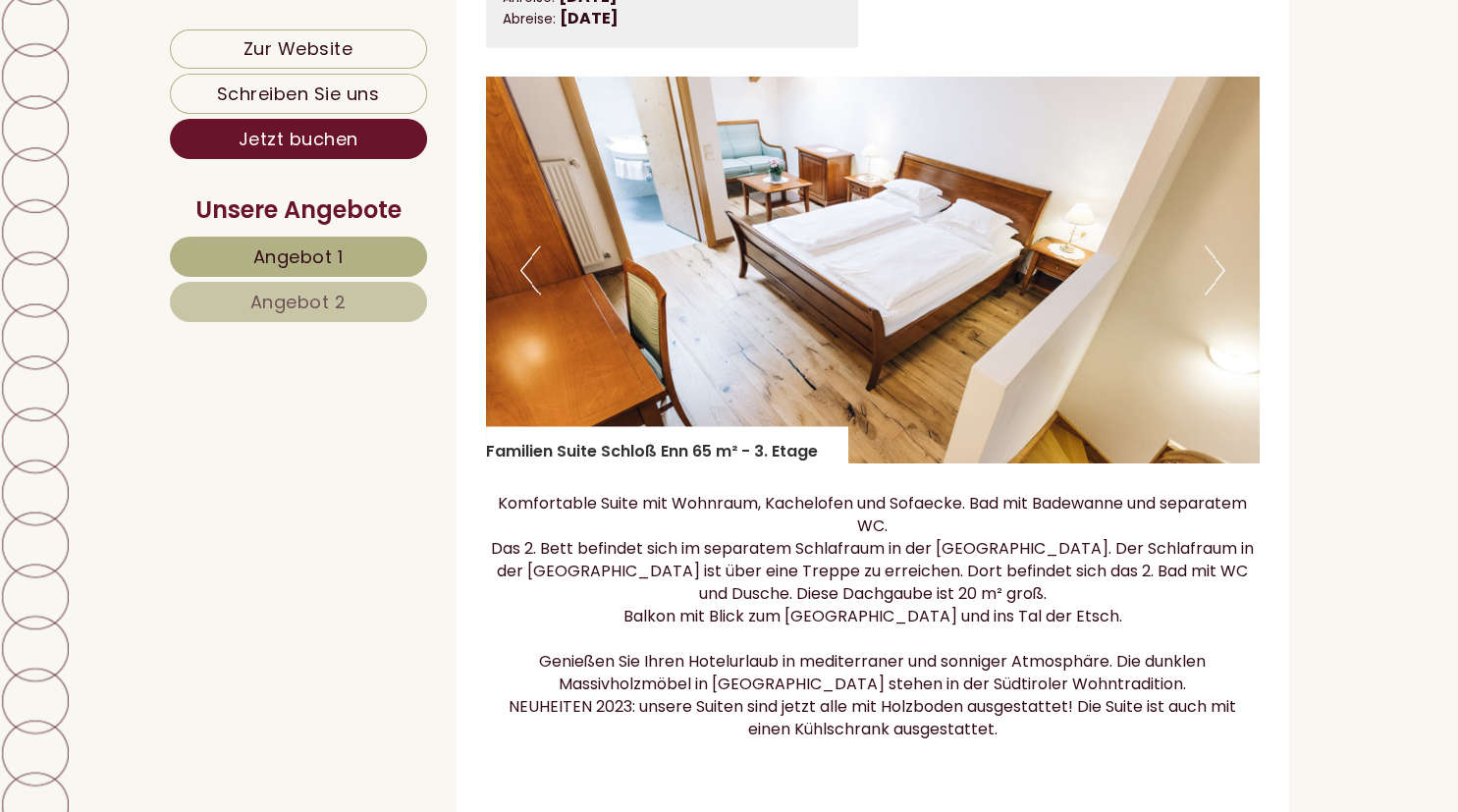 click on "Next" at bounding box center (1215, 270) 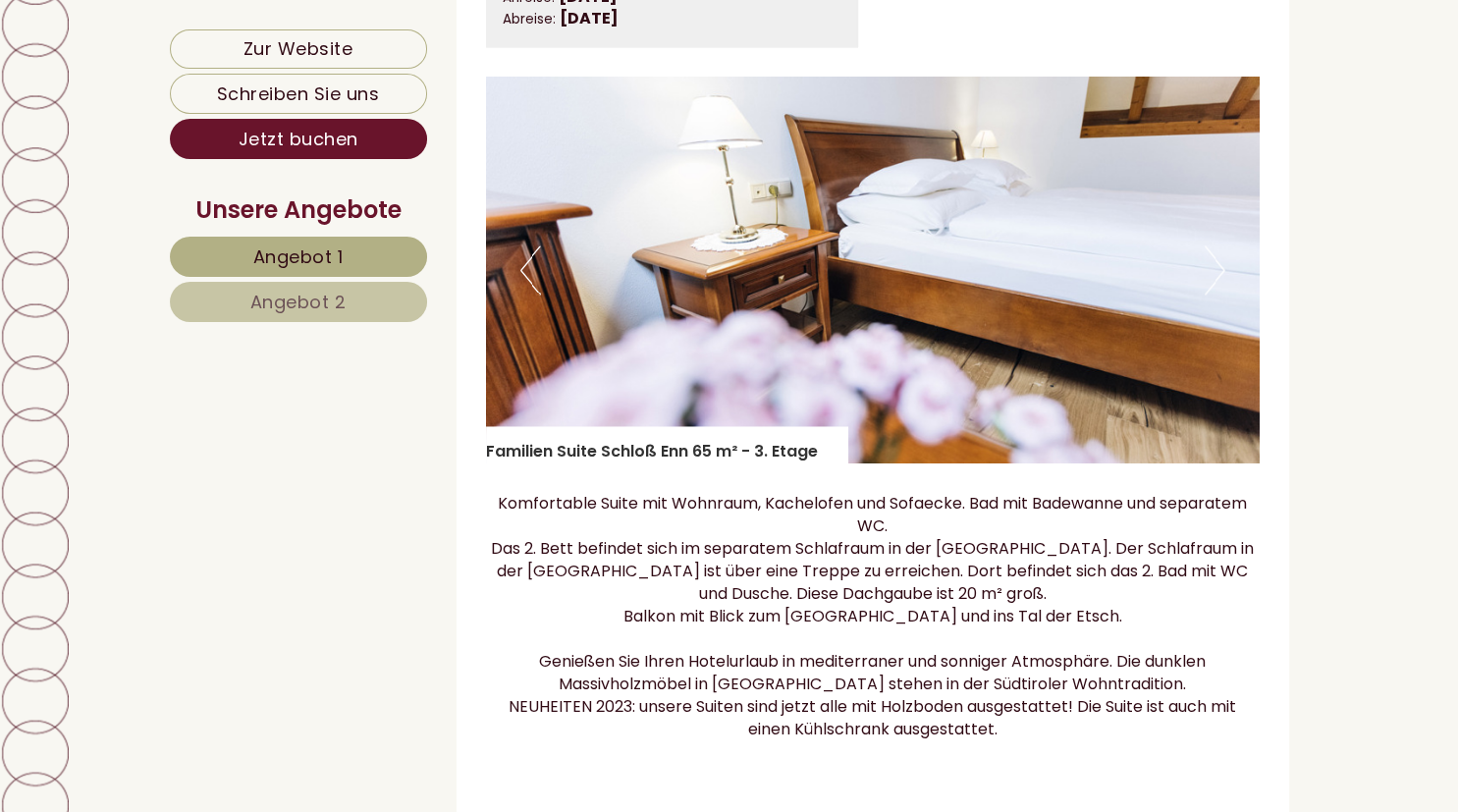 click on "Next" at bounding box center [1215, 270] 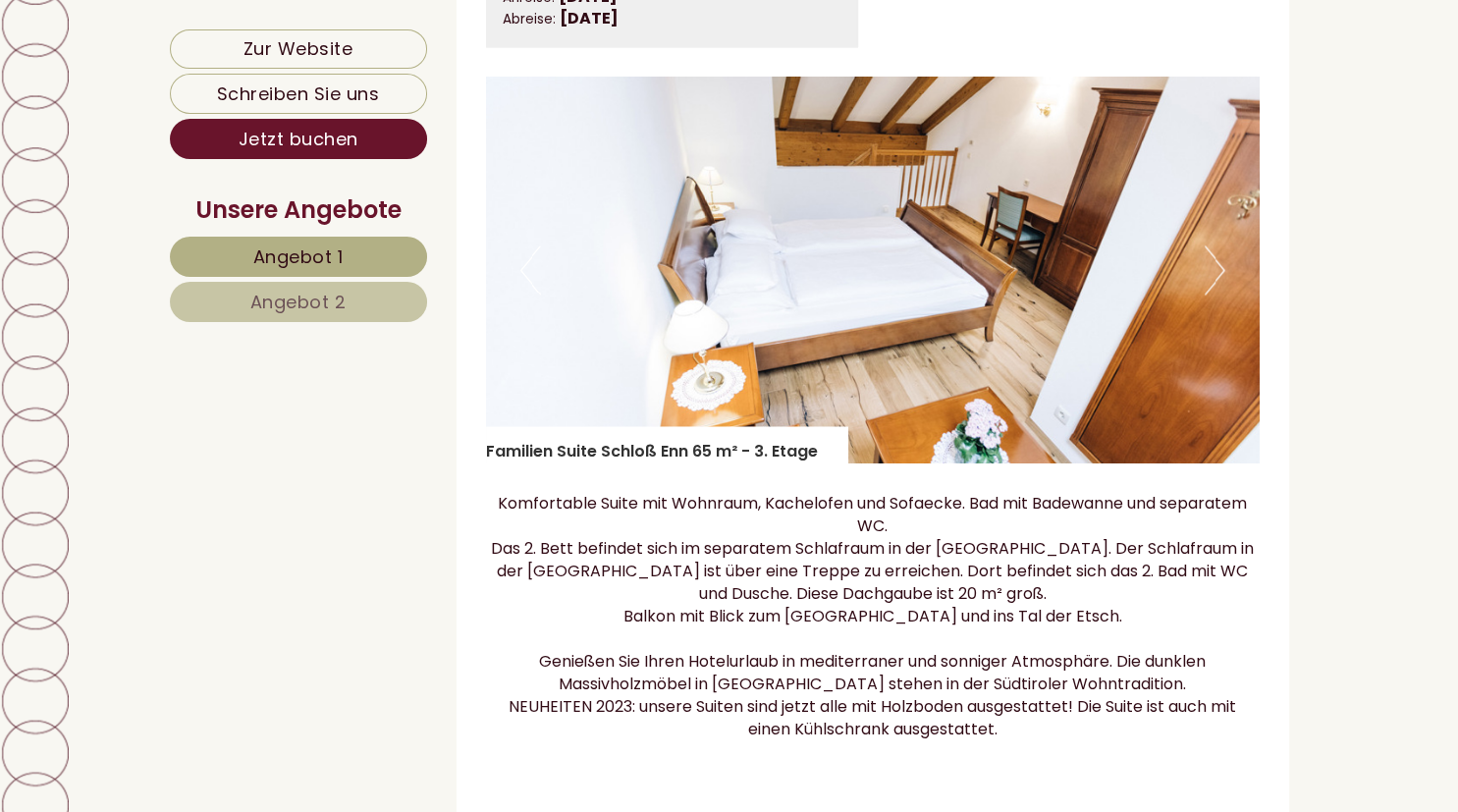 click on "Next" at bounding box center (1215, 270) 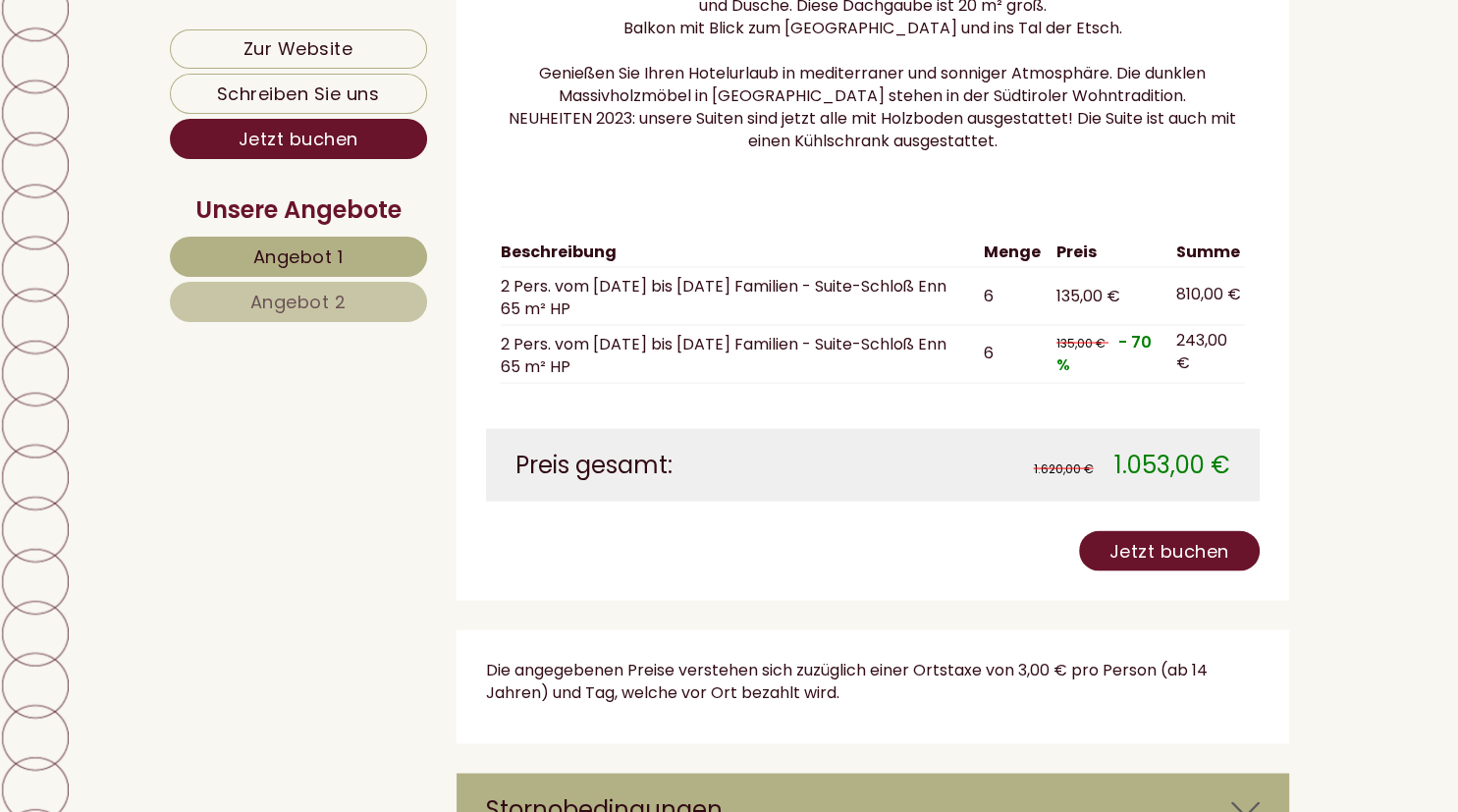 scroll, scrollTop: 3624, scrollLeft: 0, axis: vertical 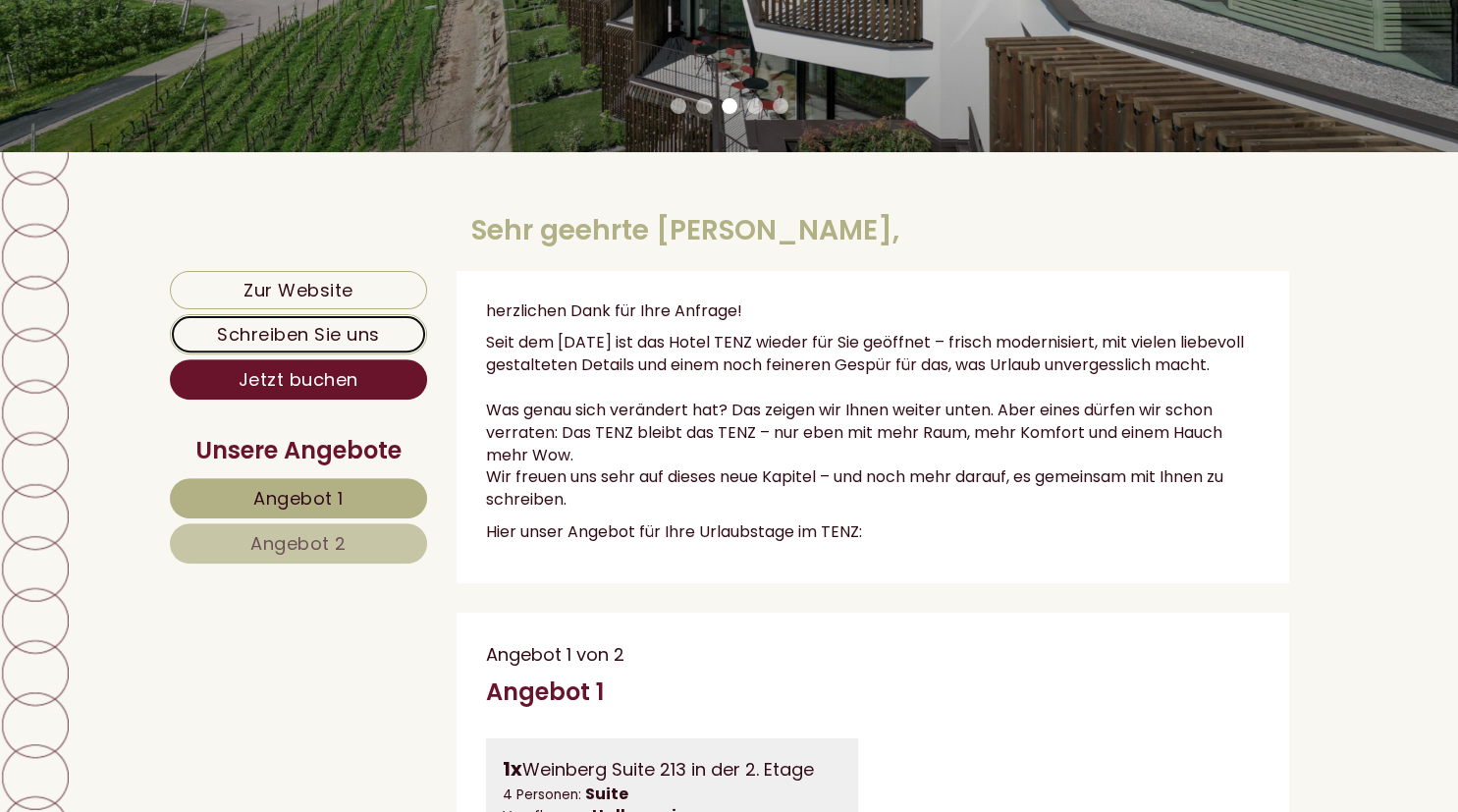 click on "Schreiben Sie uns" at bounding box center (298, 334) 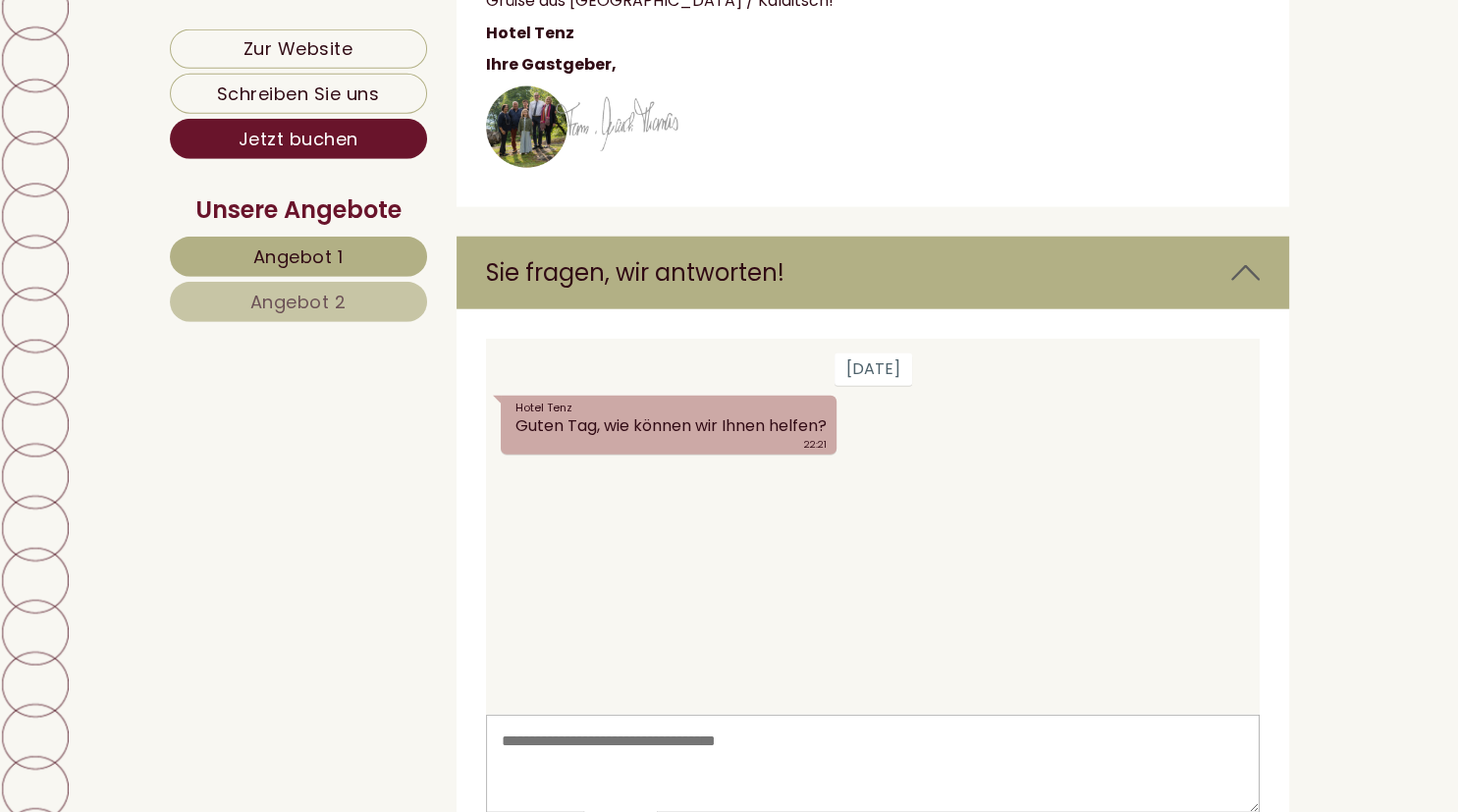 scroll, scrollTop: 12049, scrollLeft: 0, axis: vertical 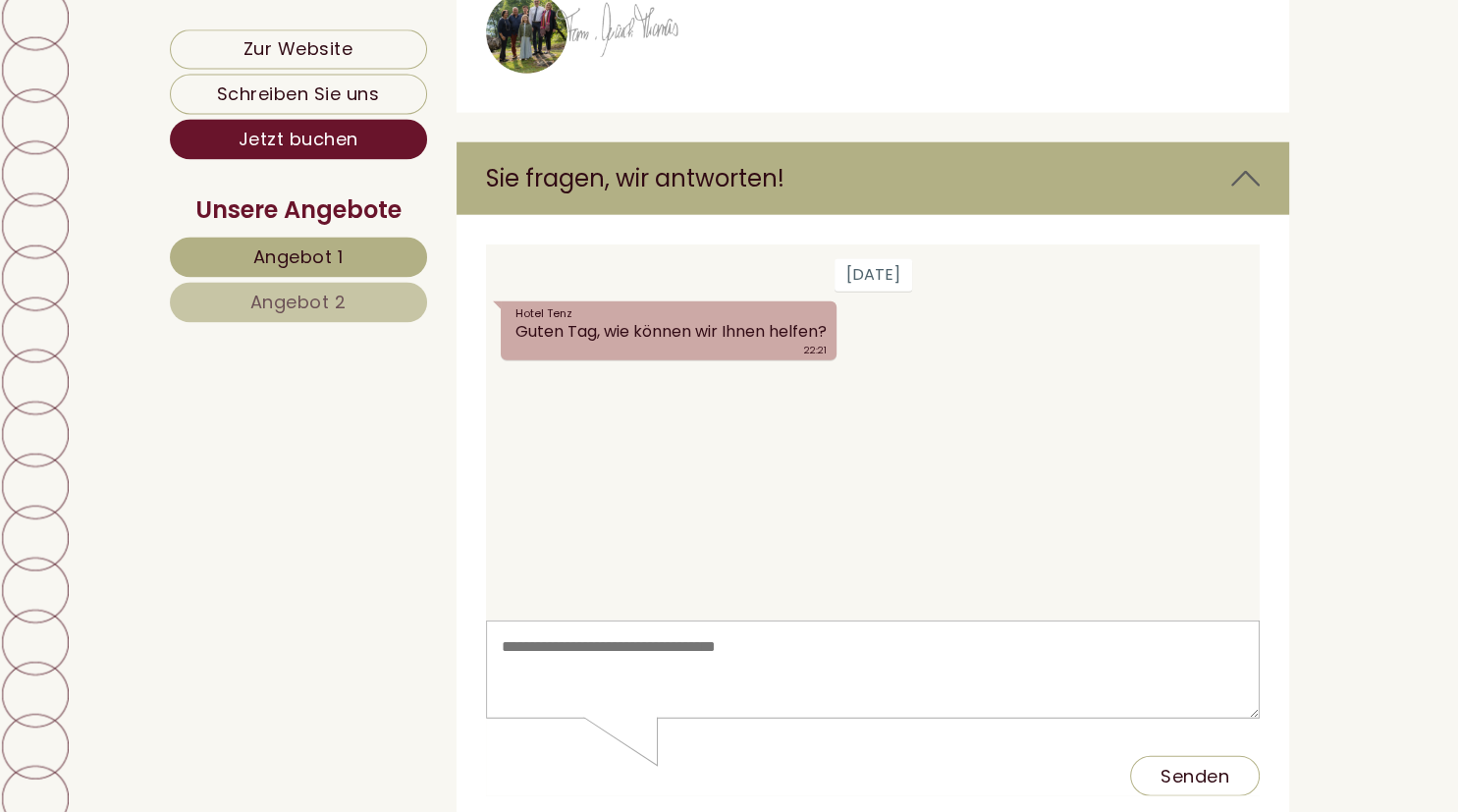 click at bounding box center (873, 669) 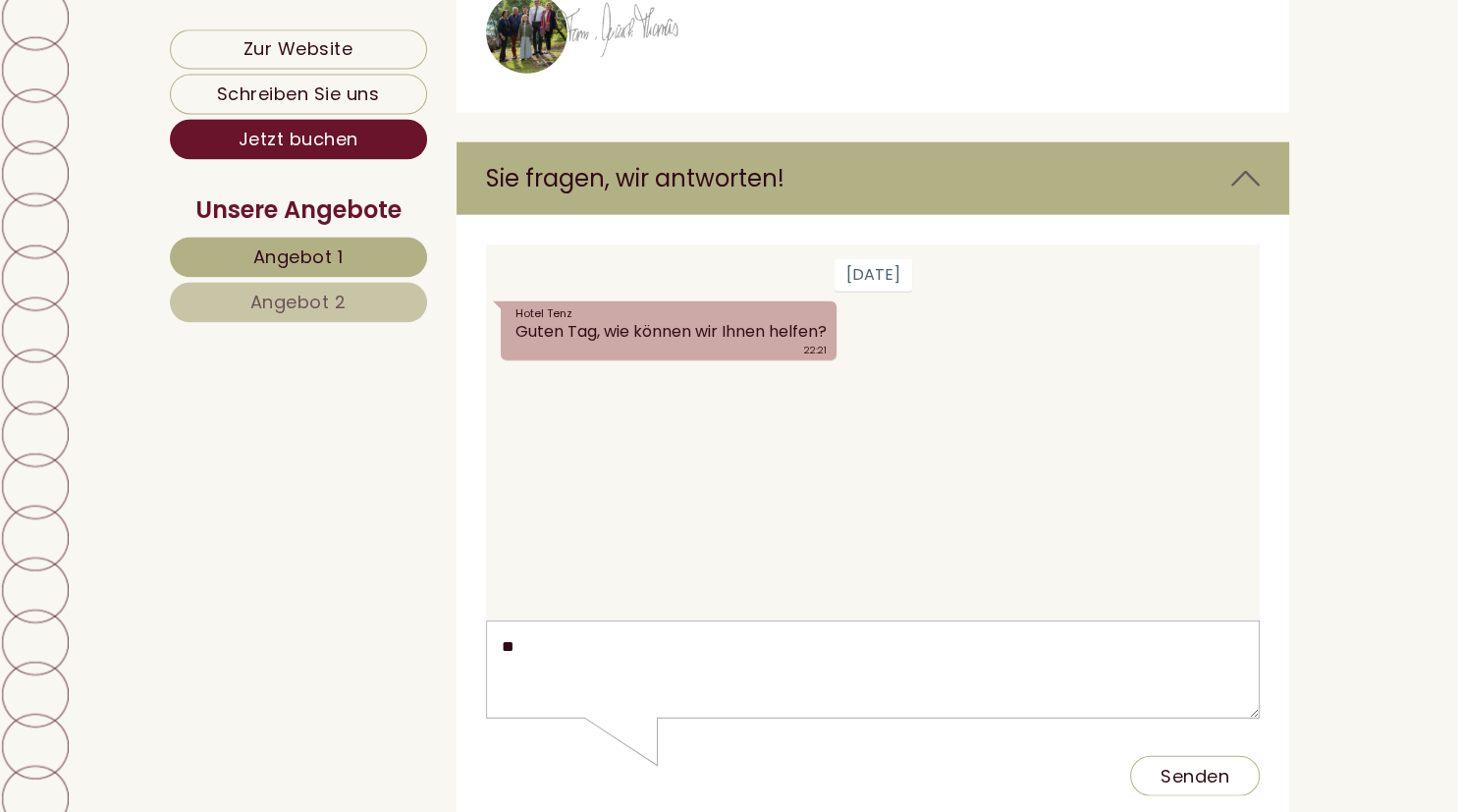 type on "*" 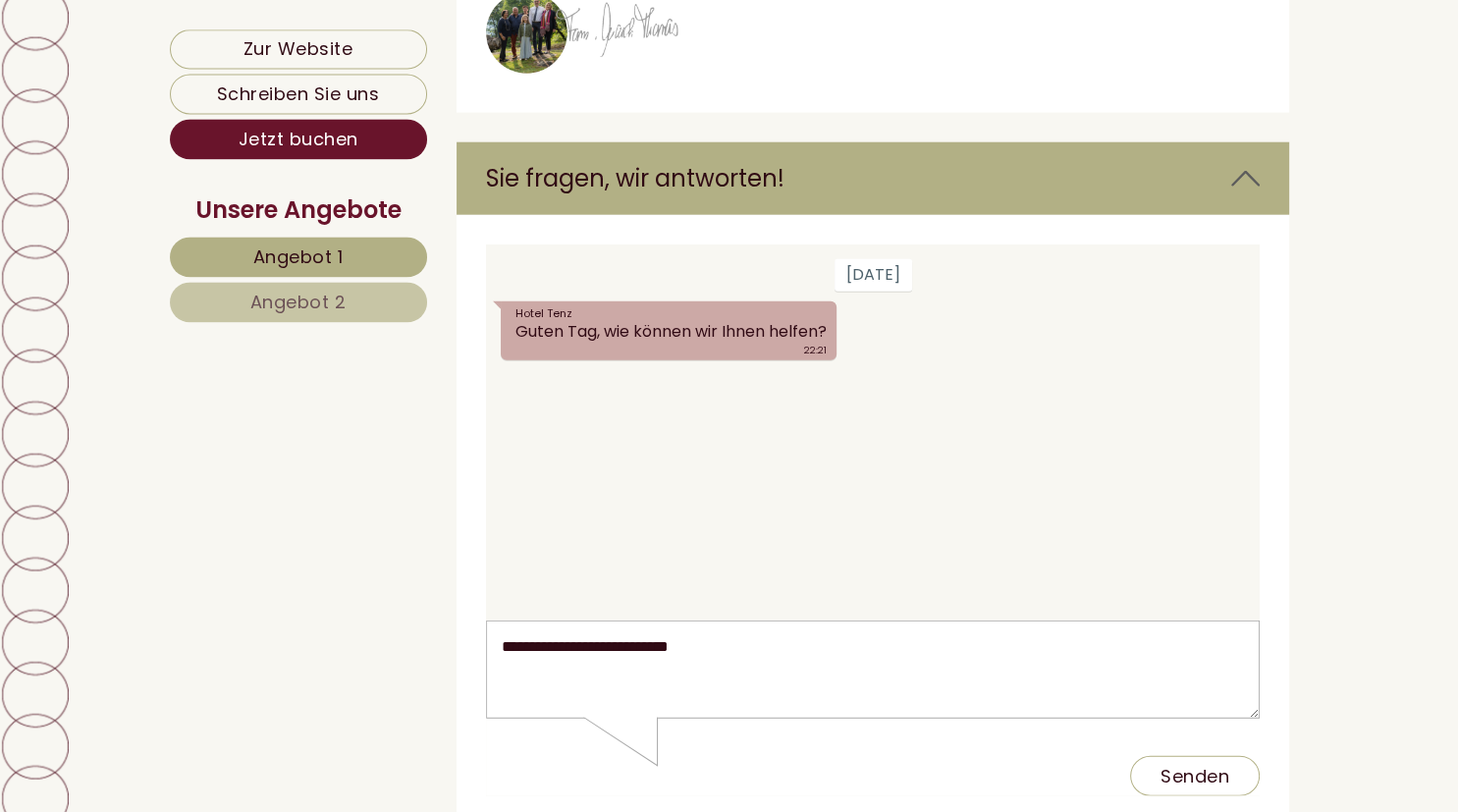 type on "**********" 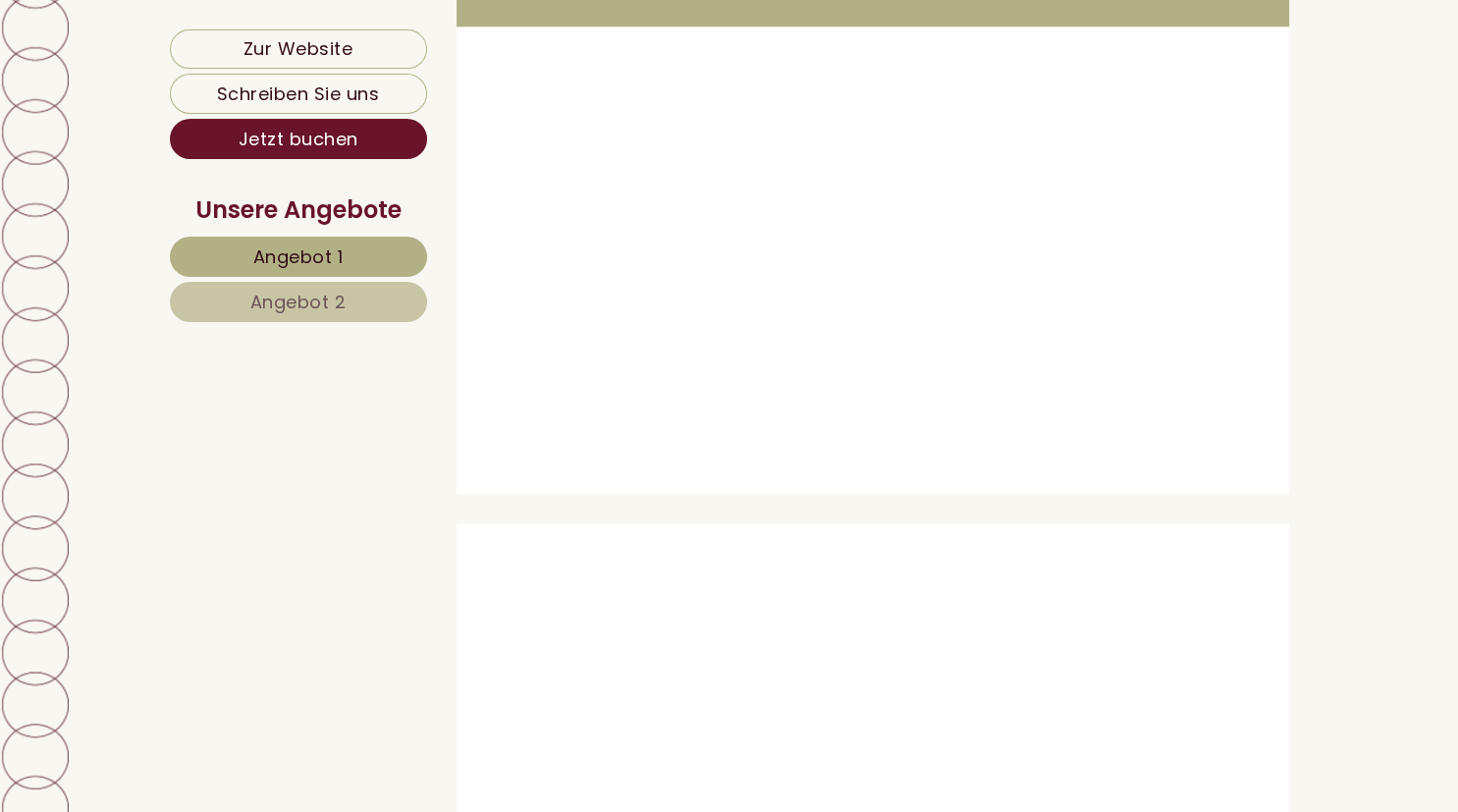 scroll, scrollTop: 9324, scrollLeft: 0, axis: vertical 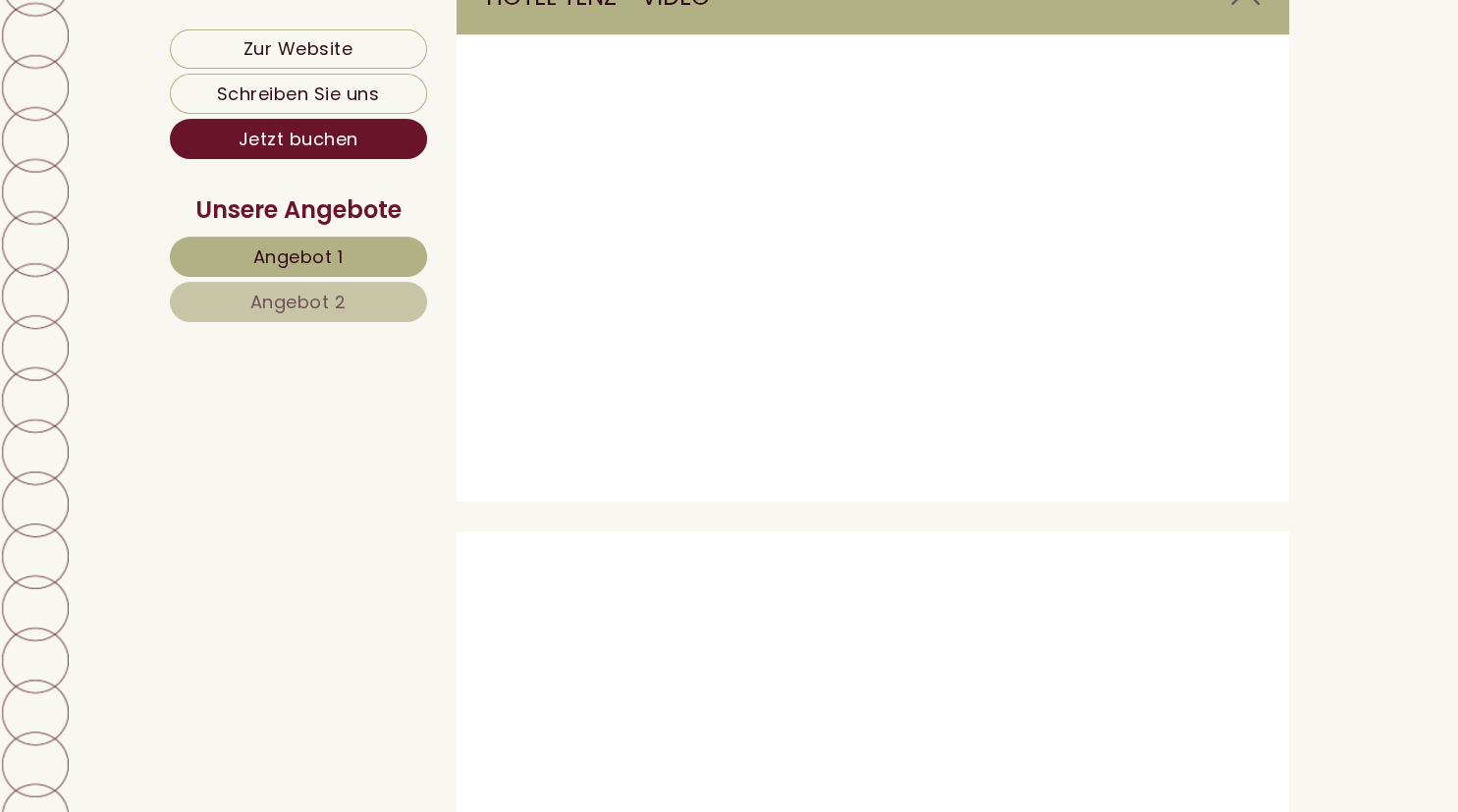 click on "Angebot 2" at bounding box center (298, 301) 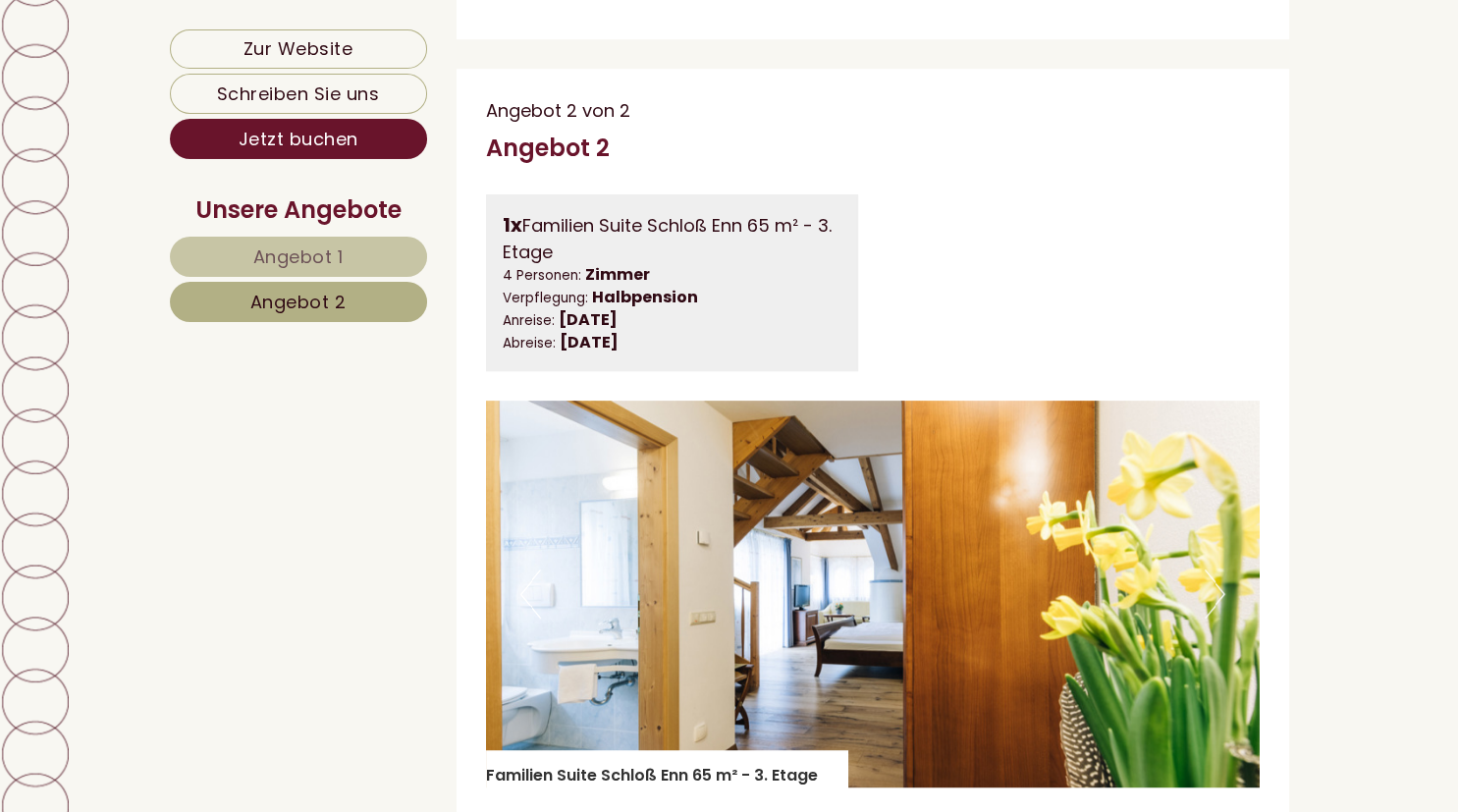 scroll, scrollTop: 1096, scrollLeft: 0, axis: vertical 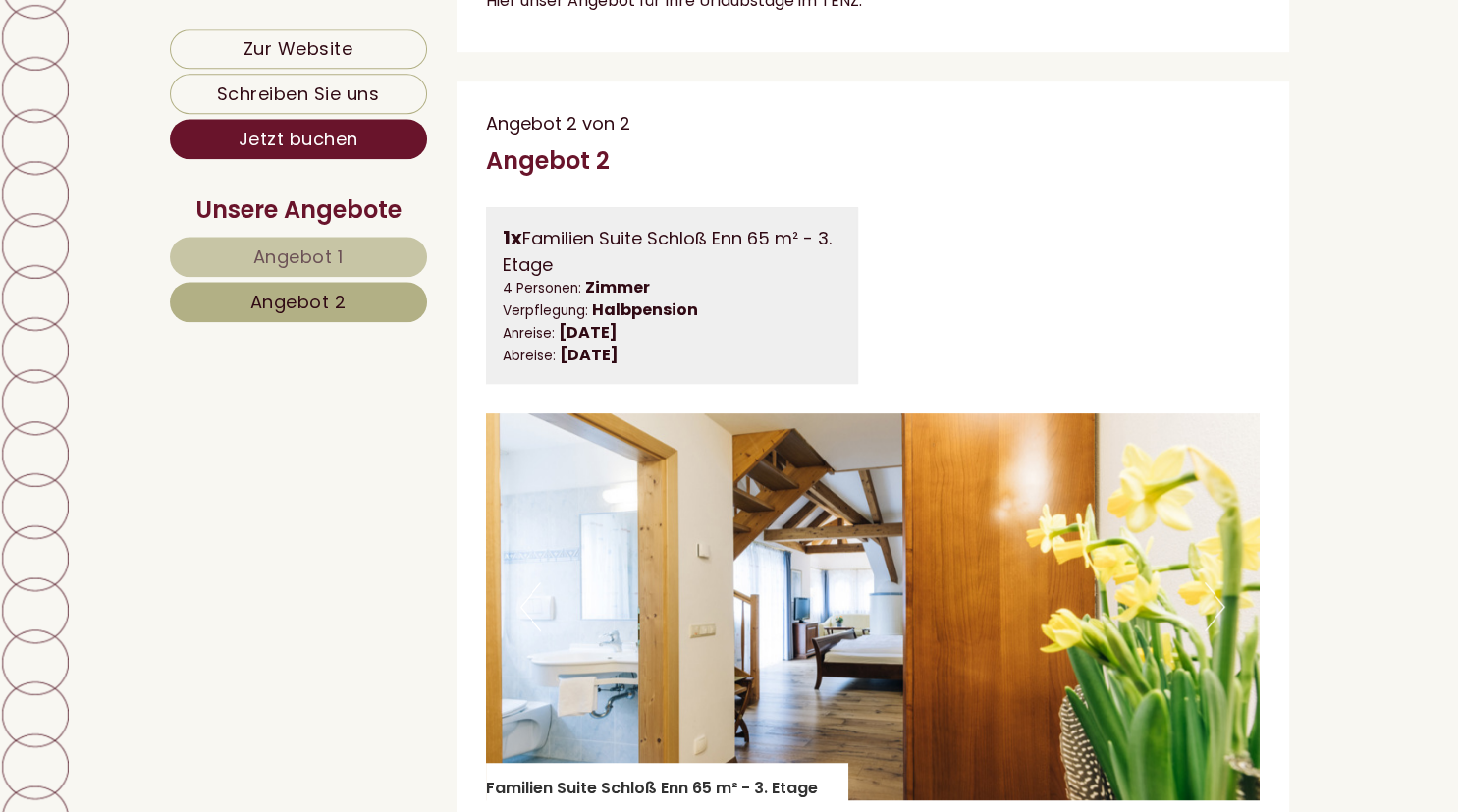 click on "Angebot 2" at bounding box center (298, 301) 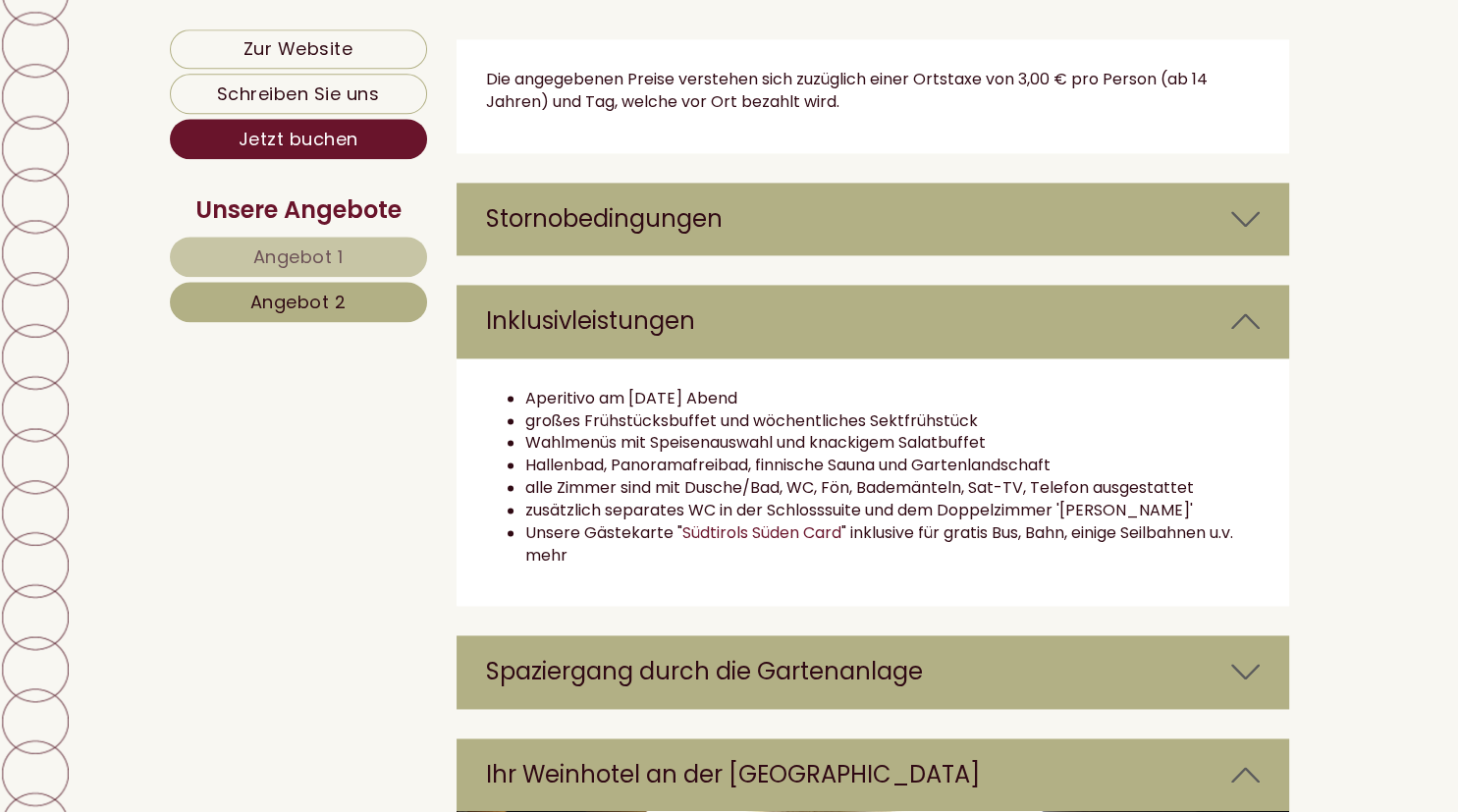 scroll, scrollTop: 2702, scrollLeft: 0, axis: vertical 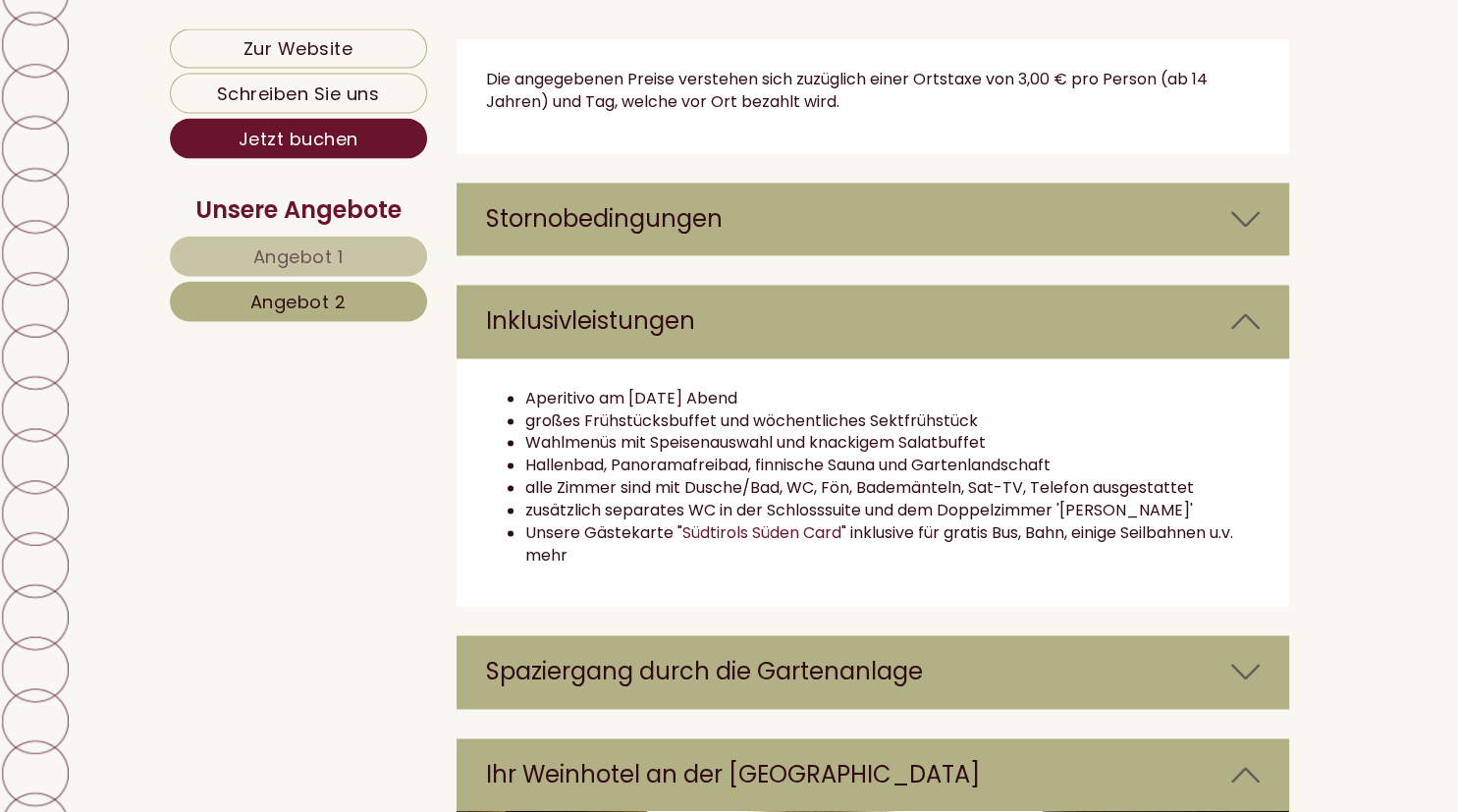 click at bounding box center (1245, 220) 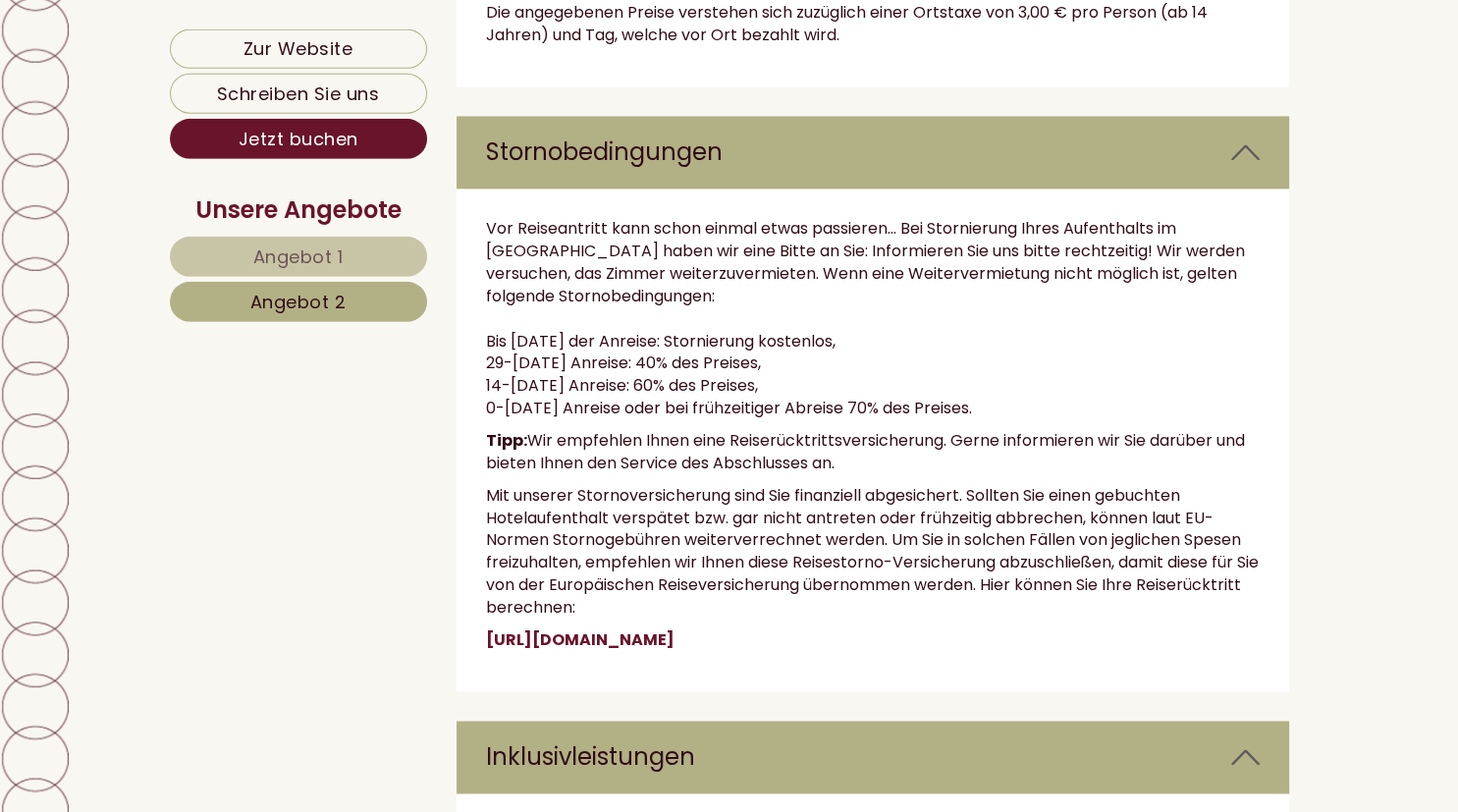 scroll, scrollTop: 2765, scrollLeft: 0, axis: vertical 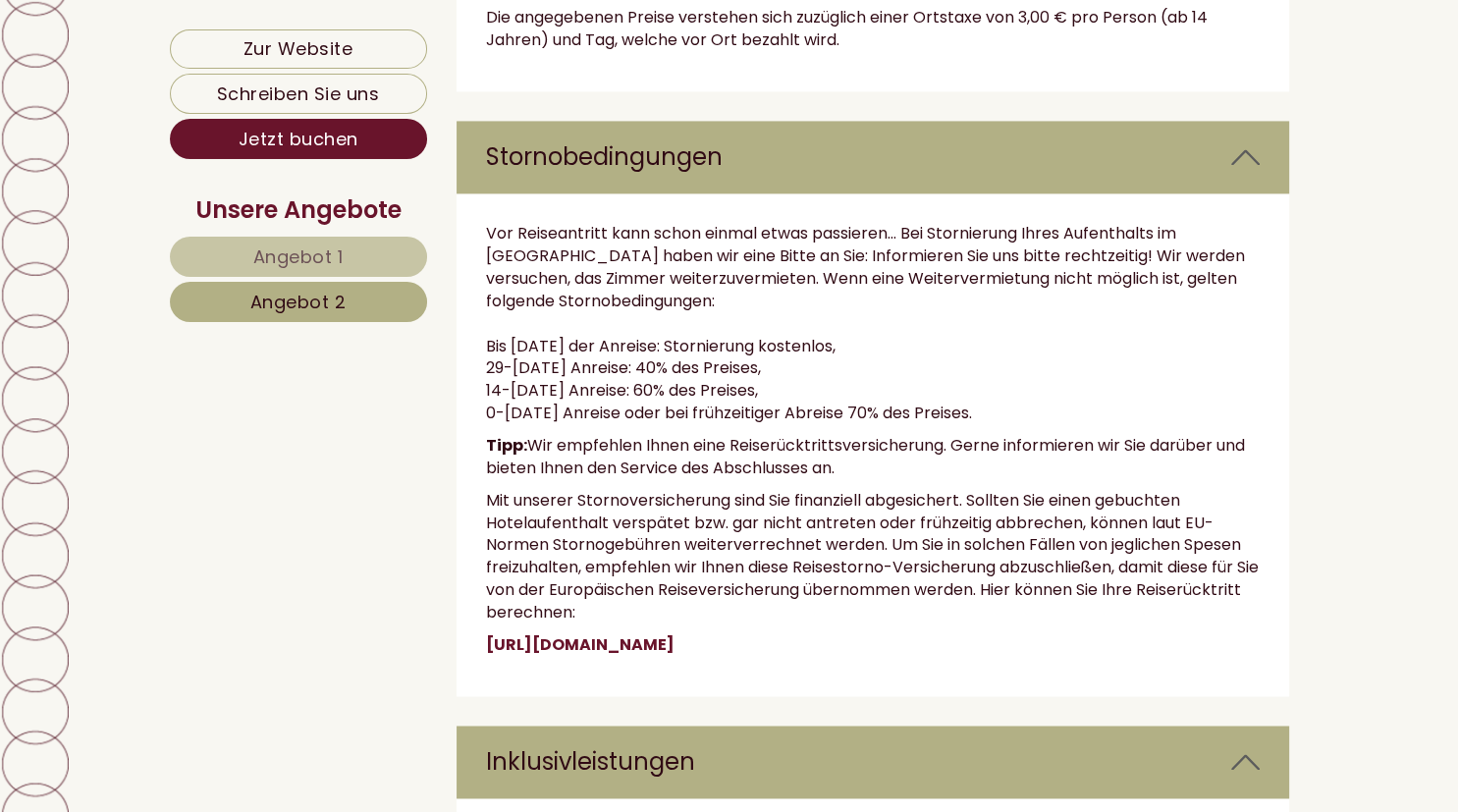 click on "Angebot 2" at bounding box center [298, 301] 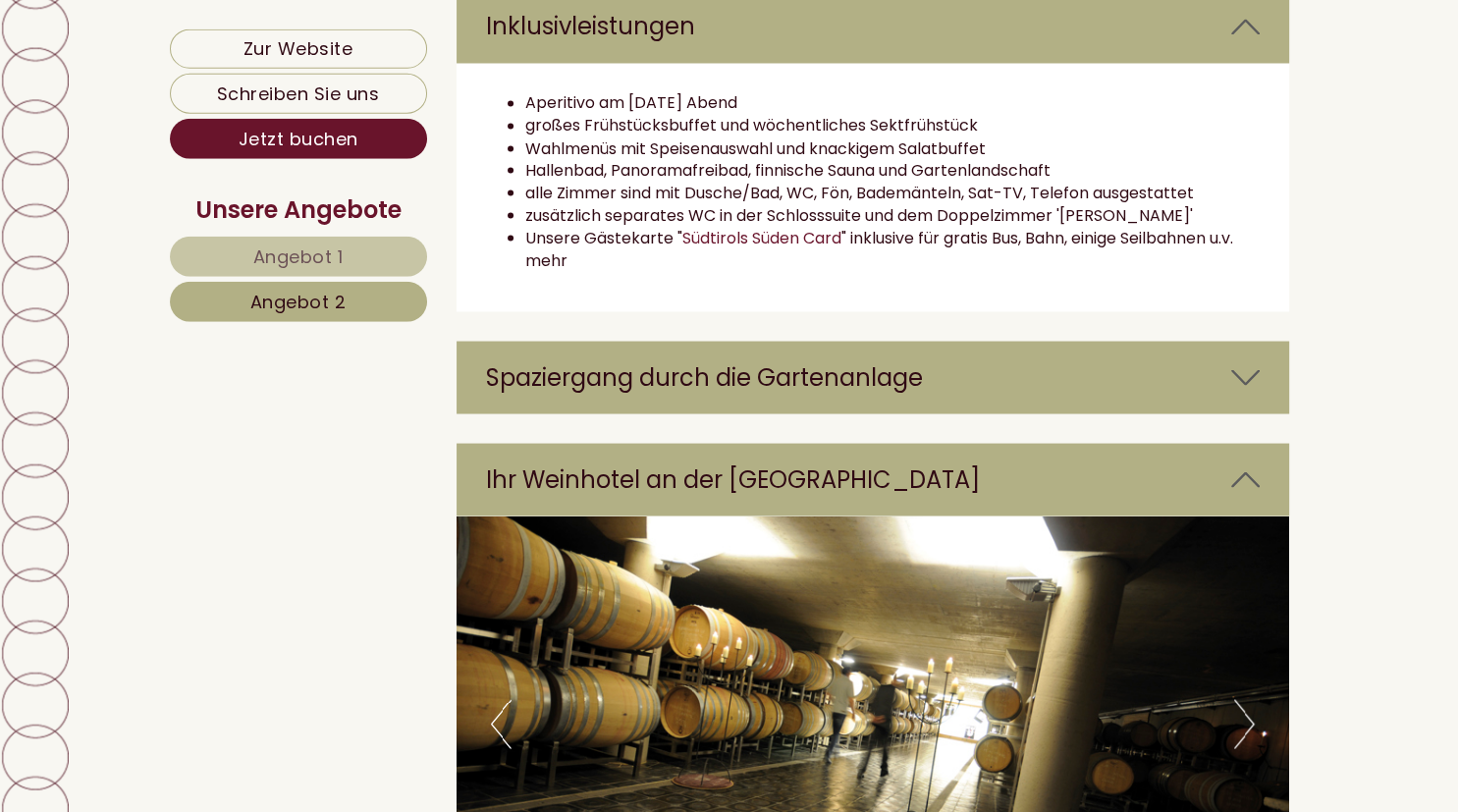 scroll, scrollTop: 3500, scrollLeft: 0, axis: vertical 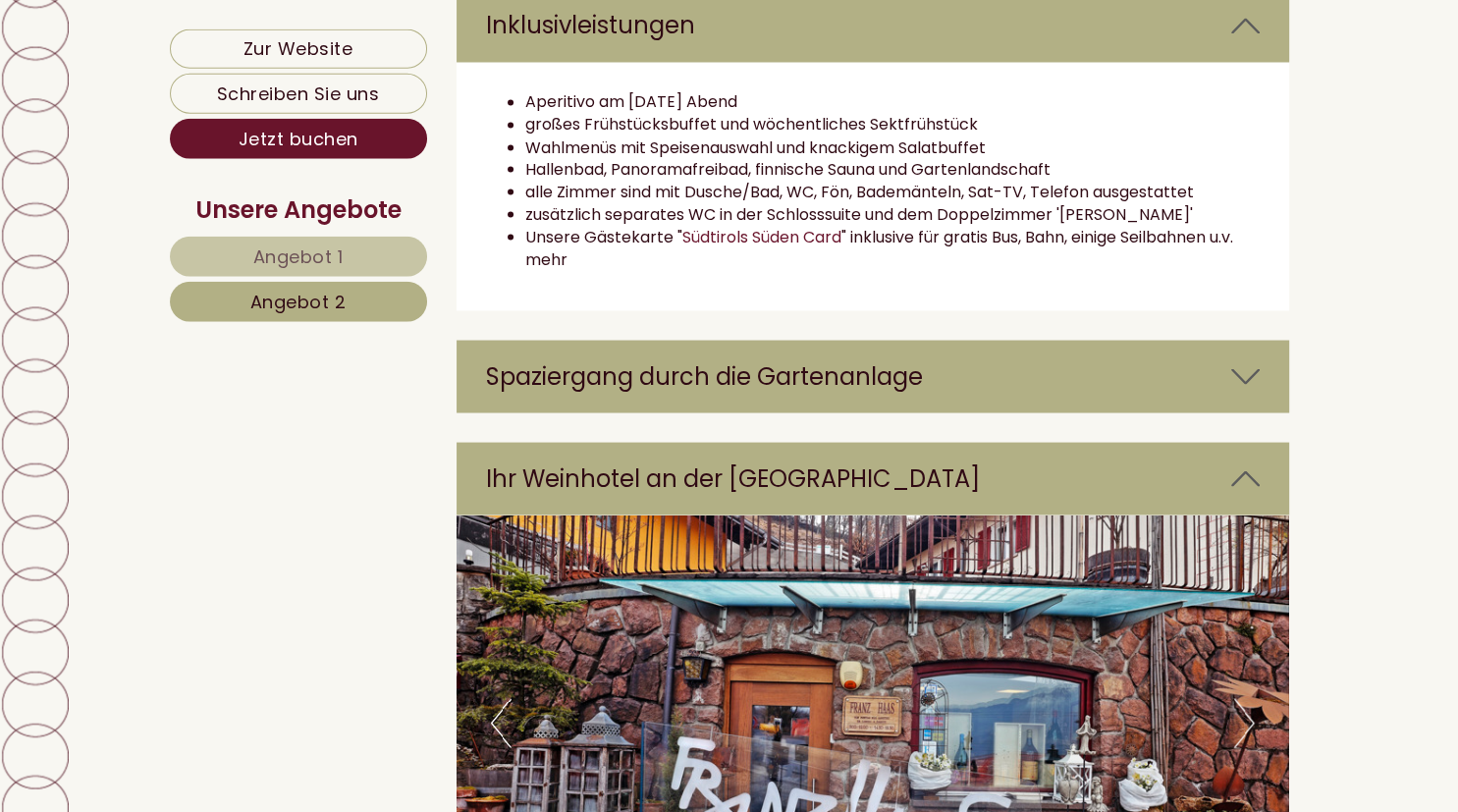 click on "Spaziergang durch die Gartenanlage" at bounding box center [873, 377] 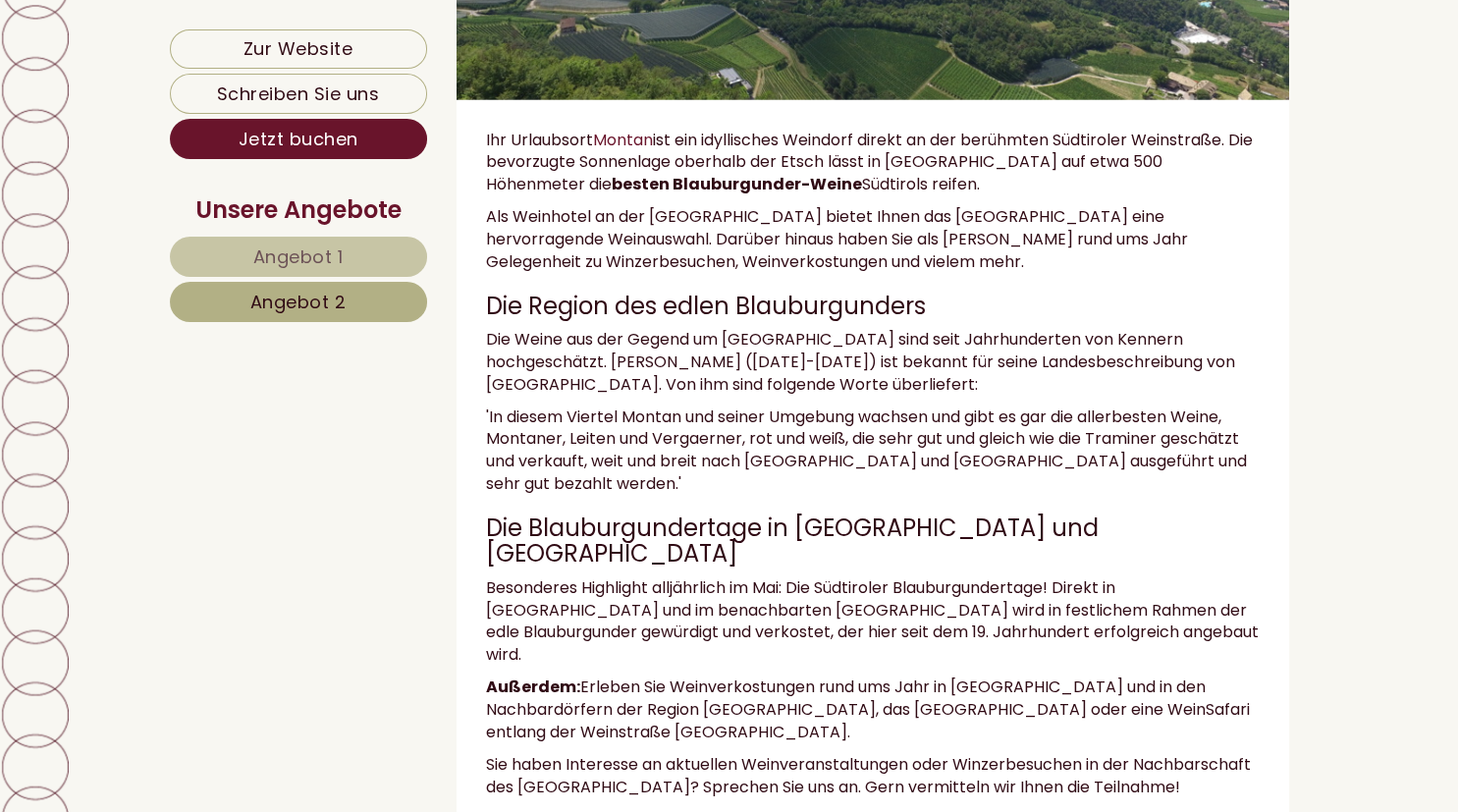 scroll, scrollTop: 5027, scrollLeft: 0, axis: vertical 